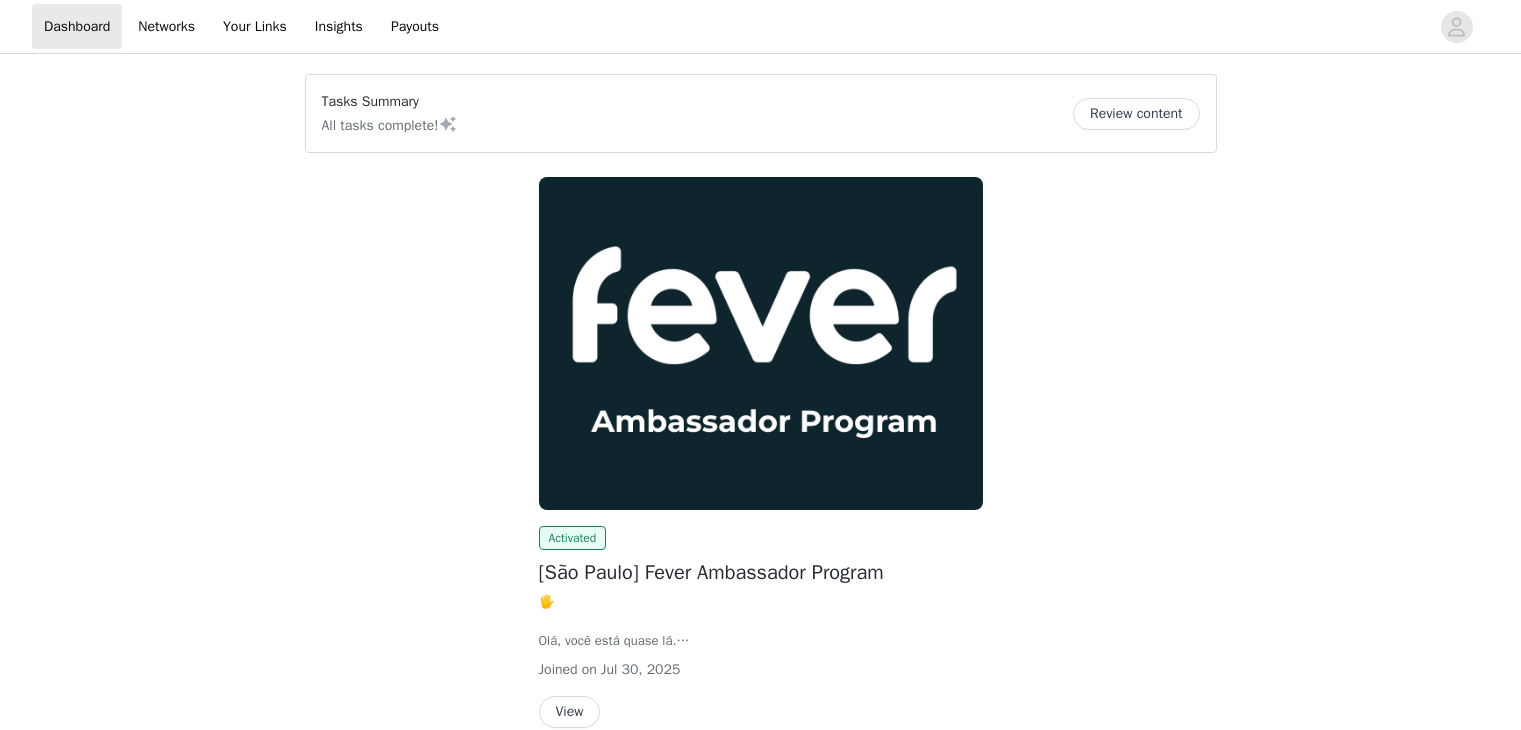 scroll, scrollTop: 0, scrollLeft: 0, axis: both 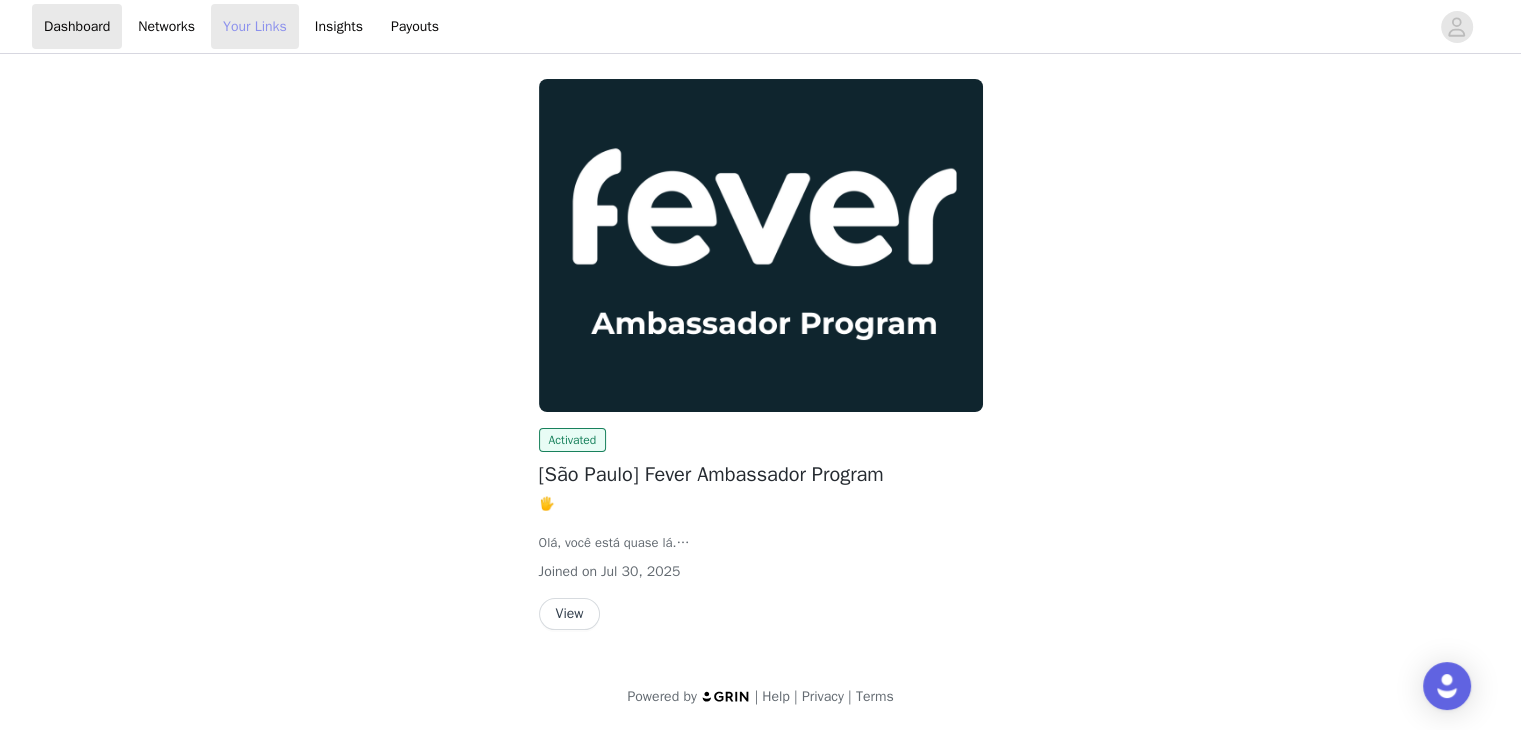 click on "Your Links" at bounding box center [255, 26] 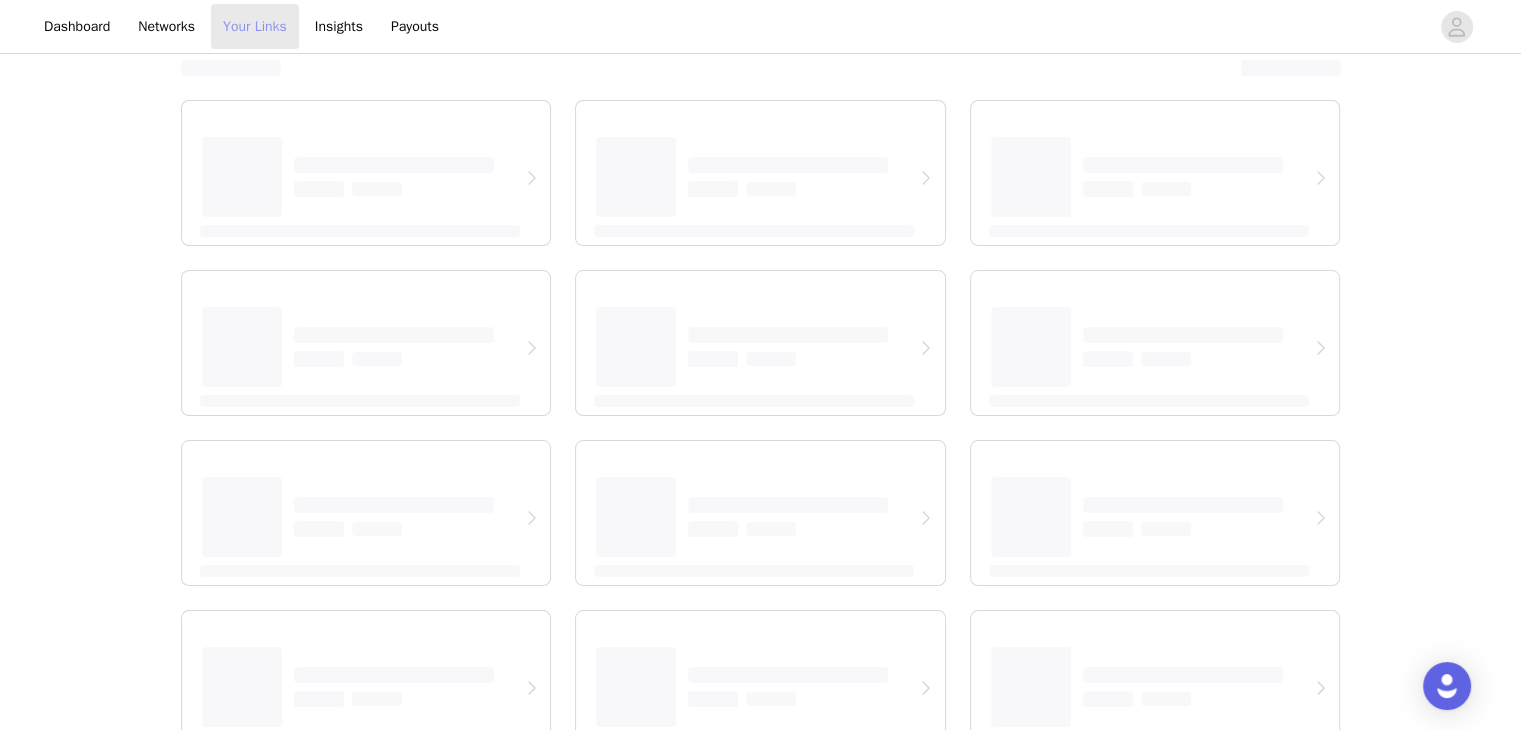 select on "12" 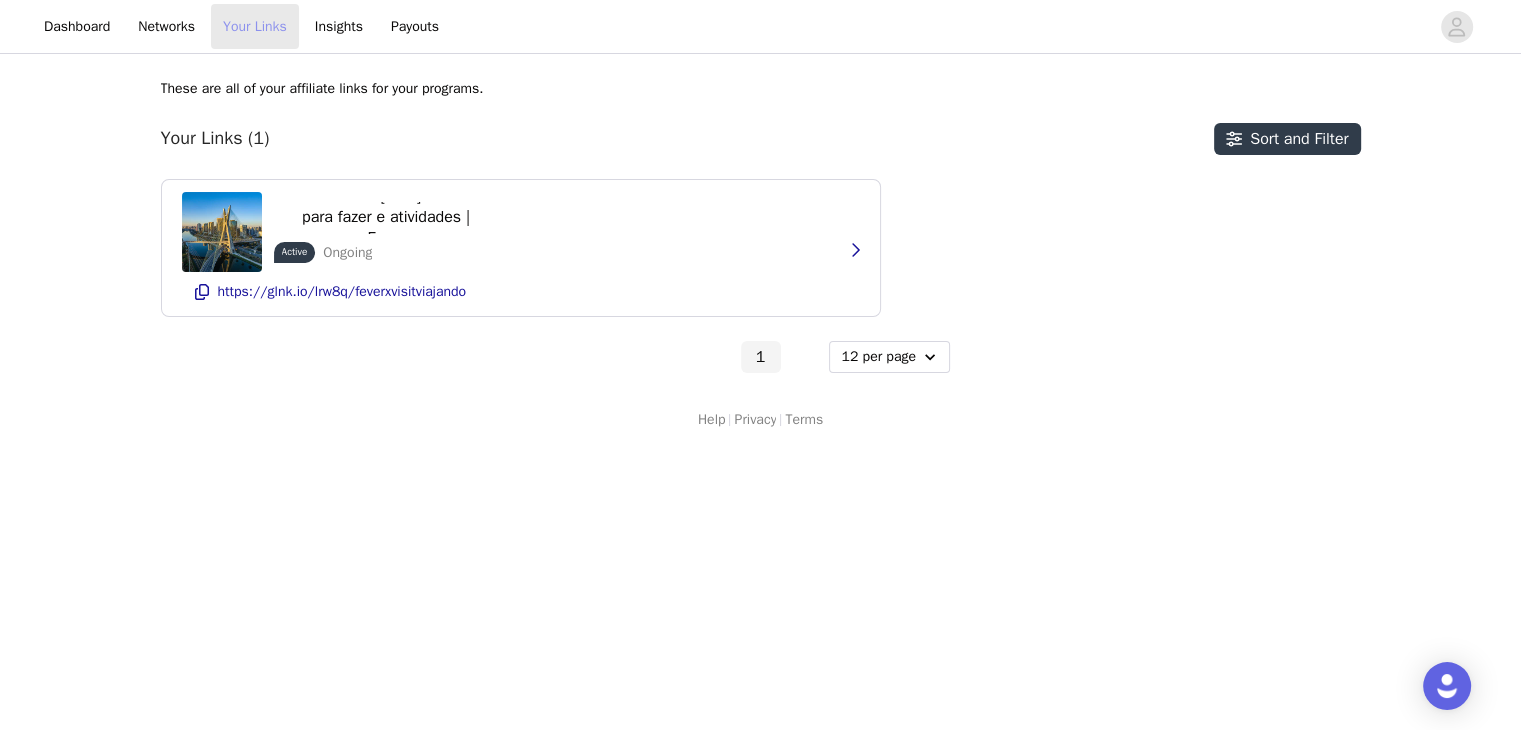 scroll, scrollTop: 0, scrollLeft: 0, axis: both 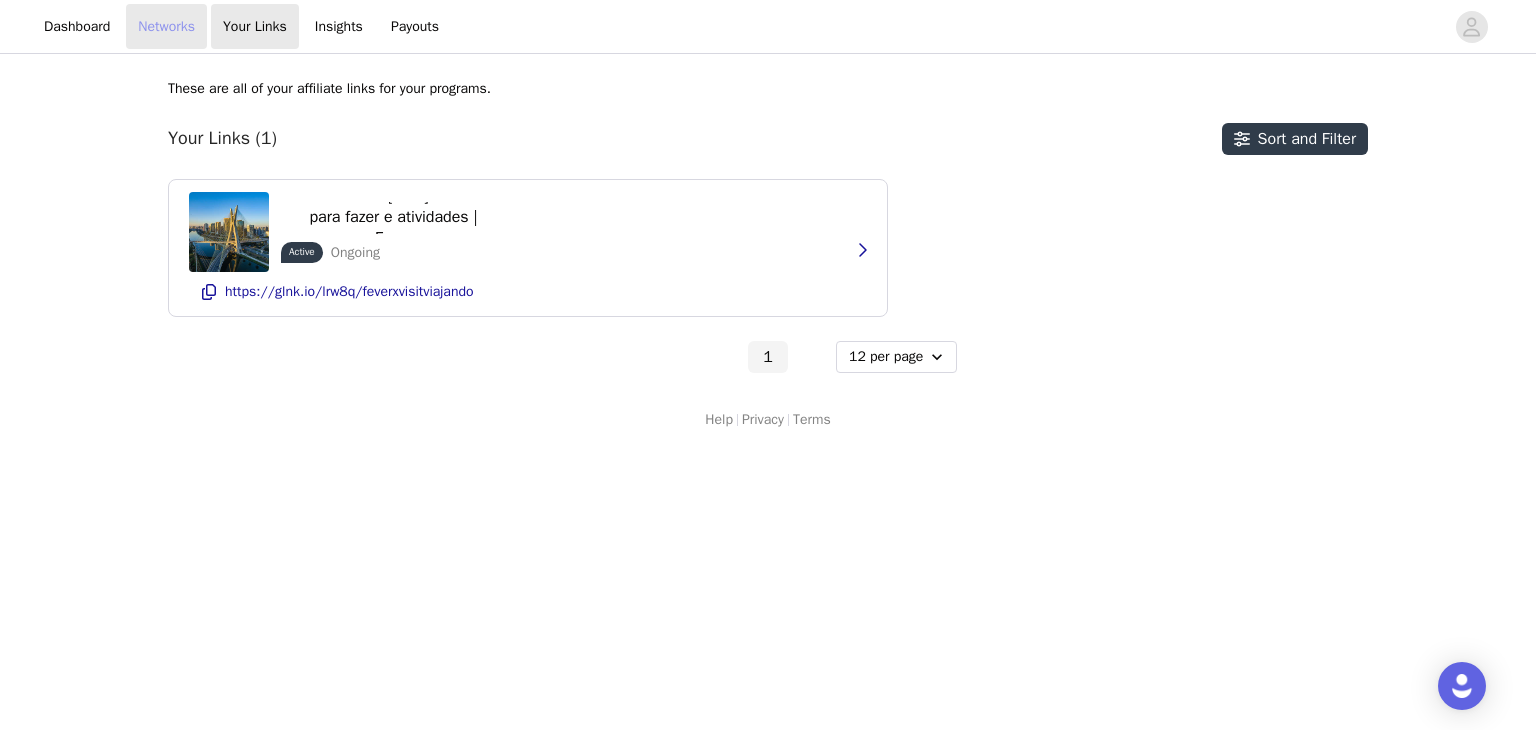 click on "Networks" at bounding box center (166, 26) 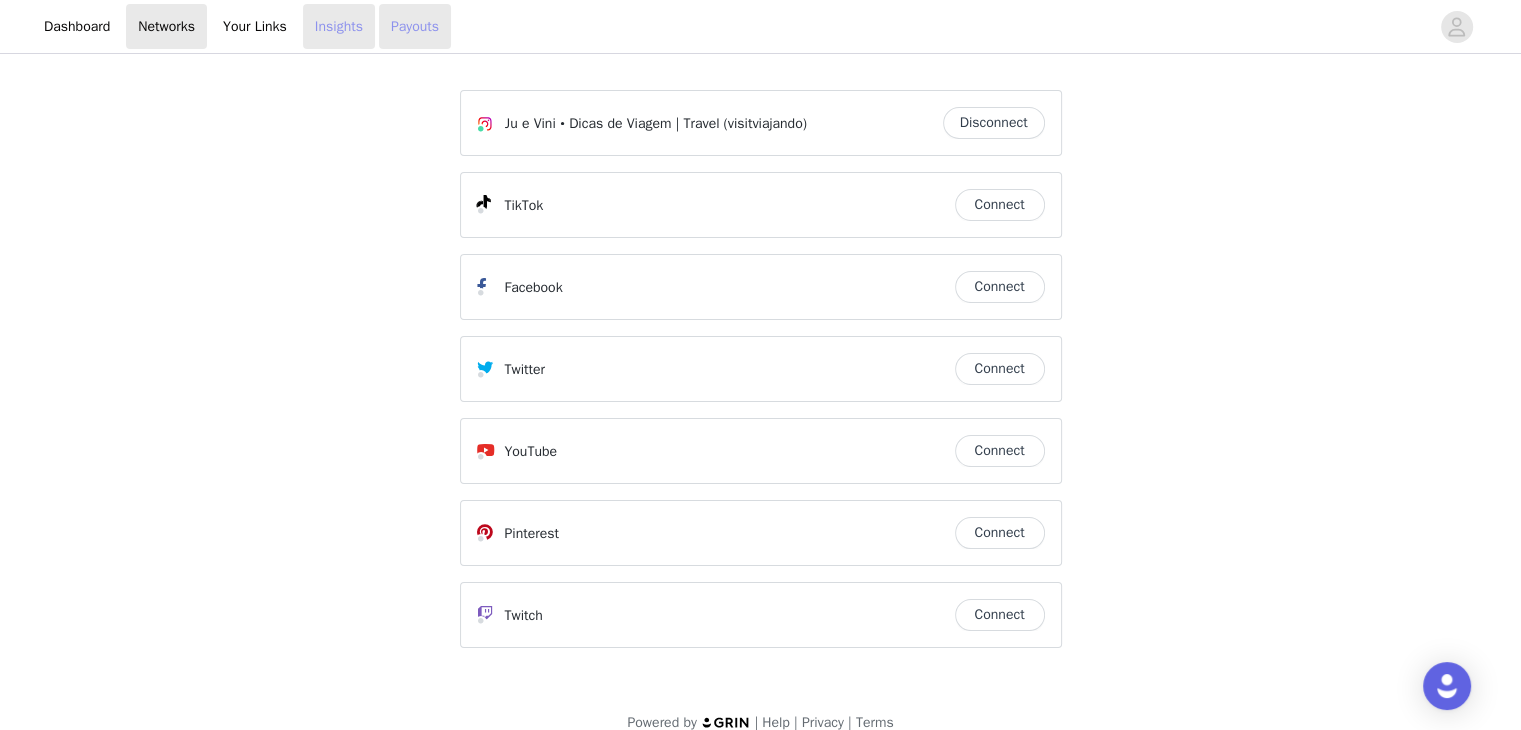 click on "Insights" at bounding box center (339, 26) 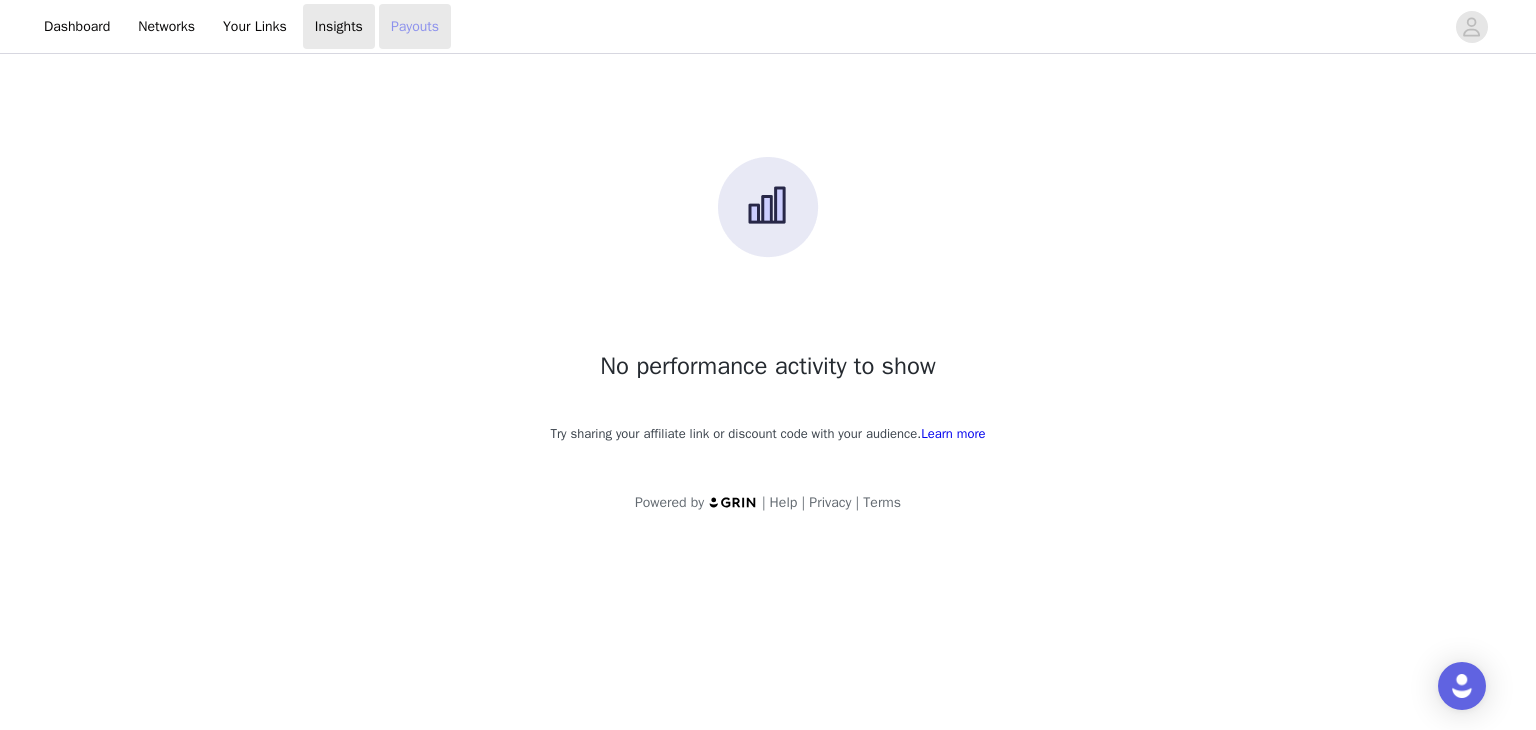 click on "Payouts" at bounding box center (415, 26) 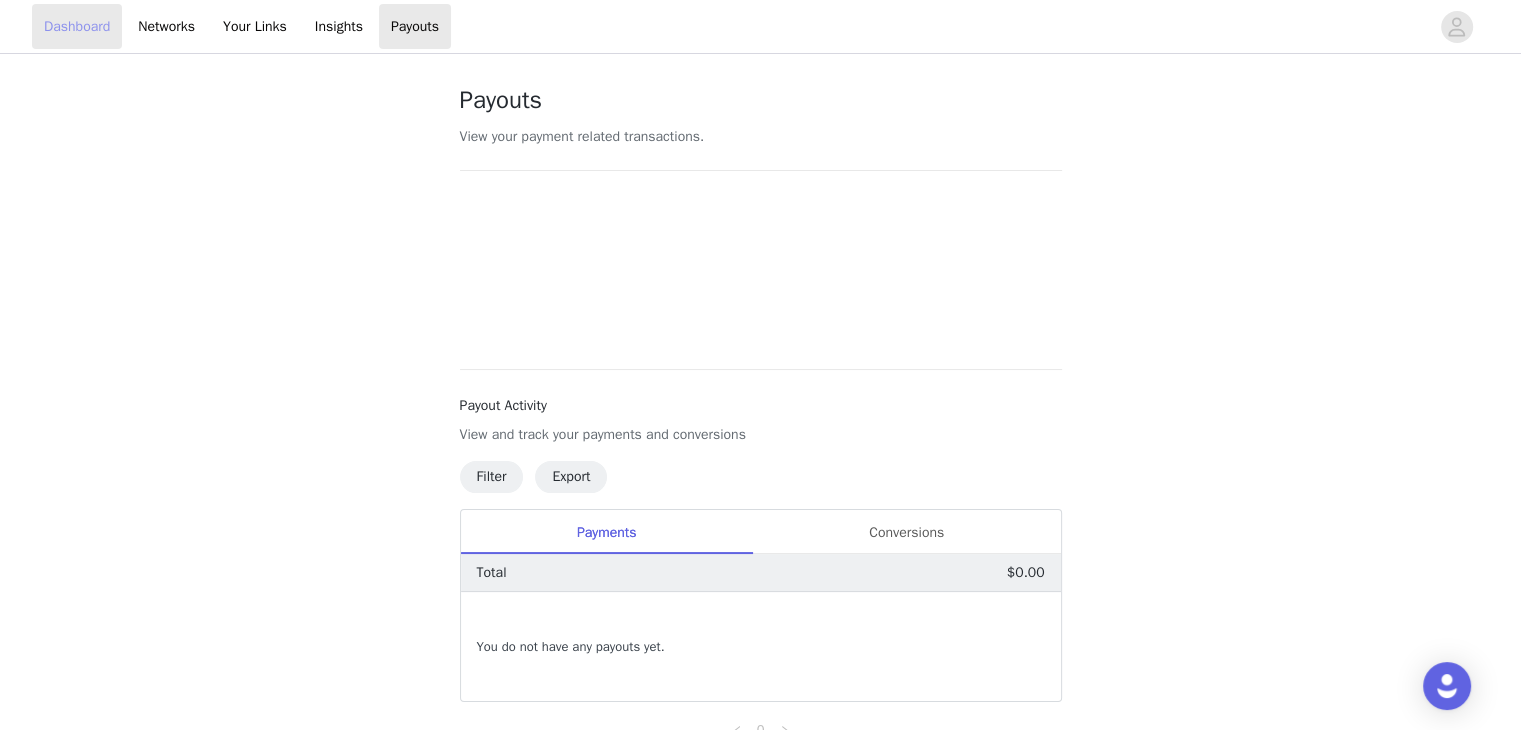 click on "Dashboard" at bounding box center [77, 26] 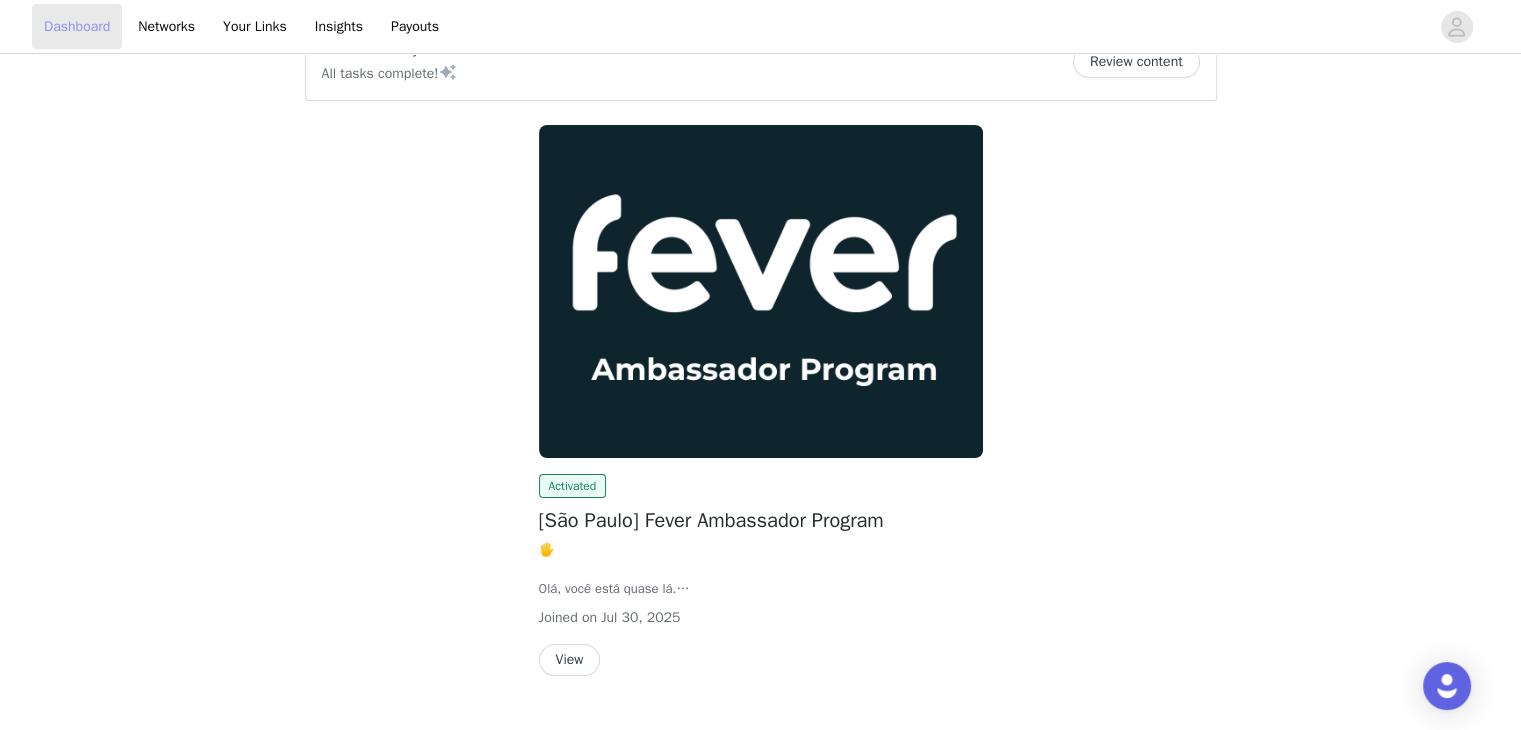 scroll, scrollTop: 98, scrollLeft: 0, axis: vertical 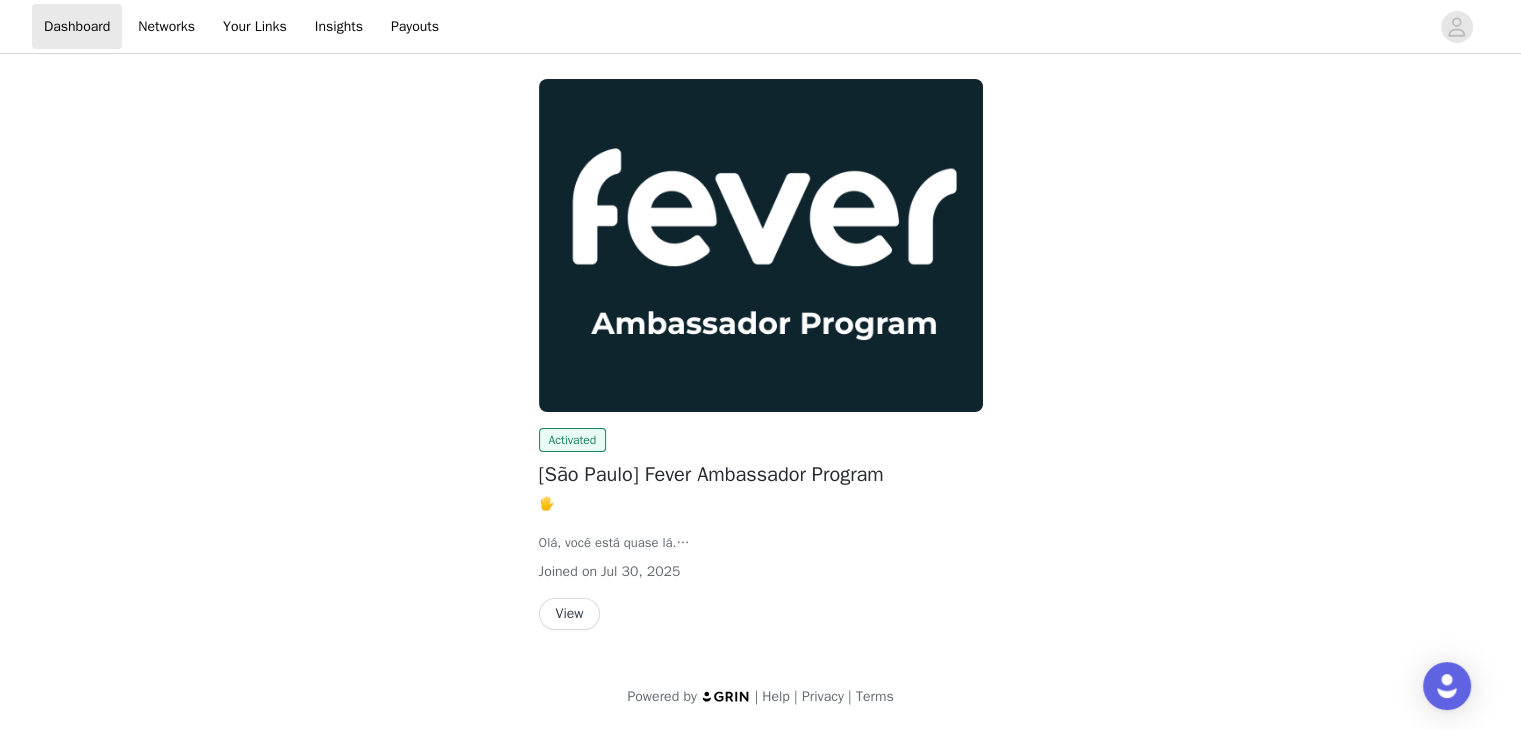 click on "View" at bounding box center (761, 614) 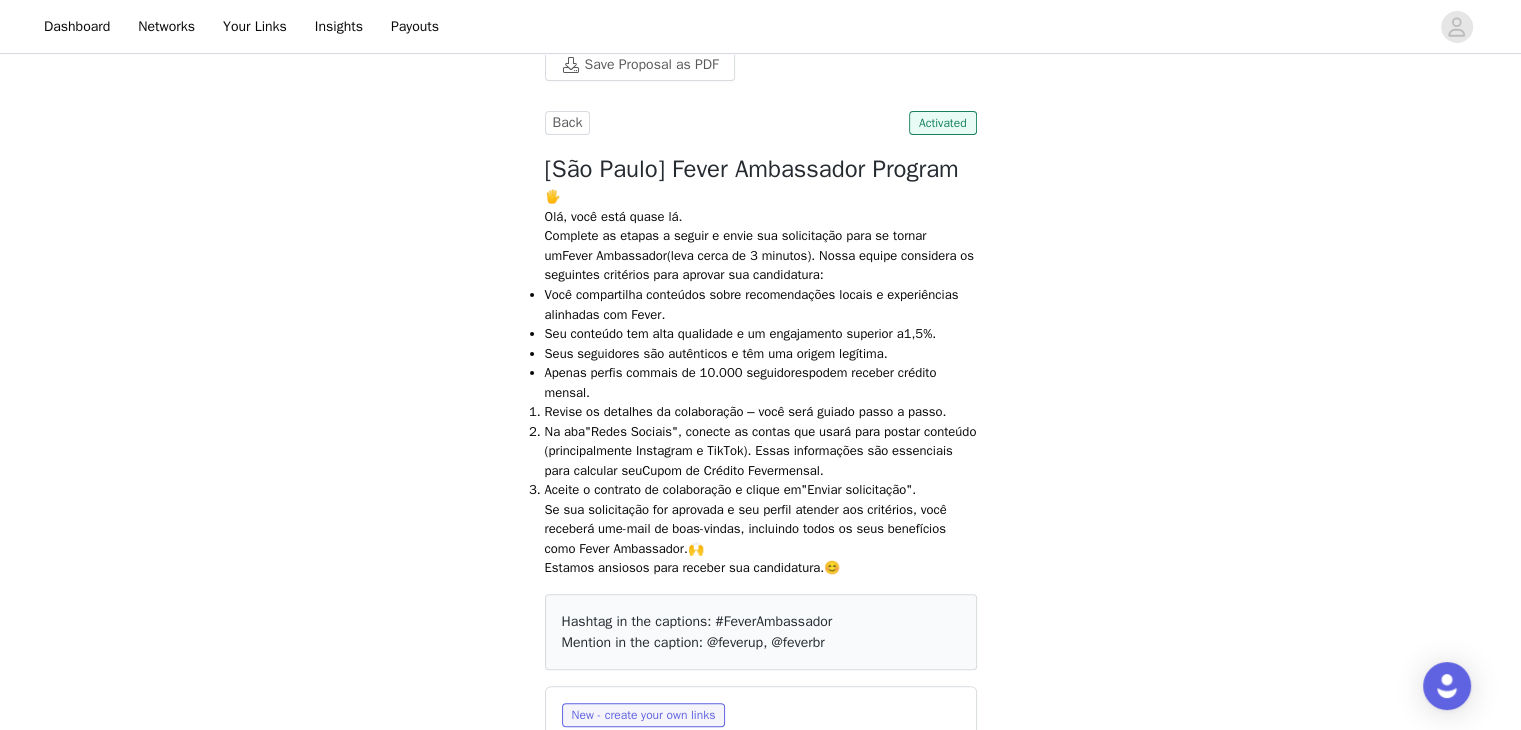 scroll, scrollTop: 700, scrollLeft: 0, axis: vertical 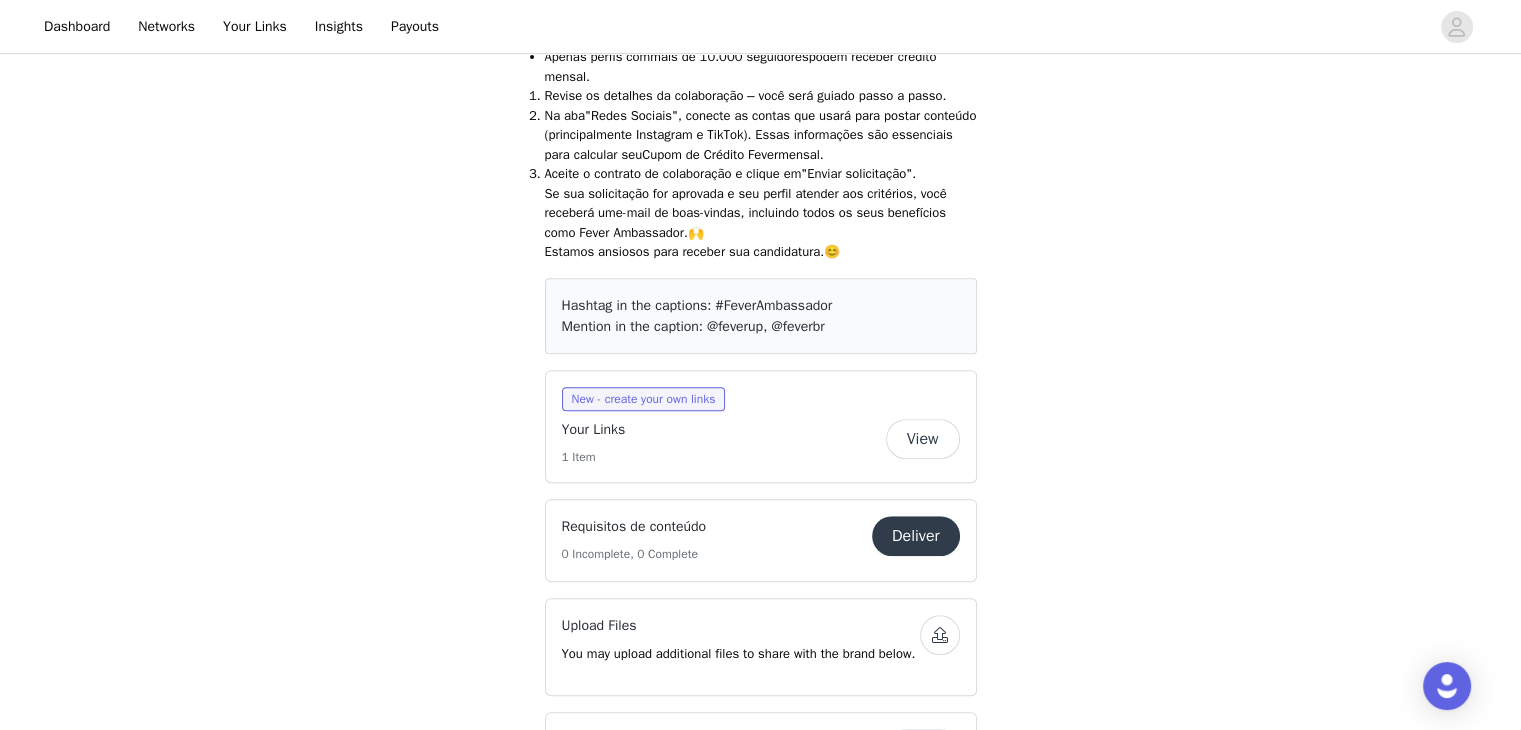 click on "View" at bounding box center (923, 439) 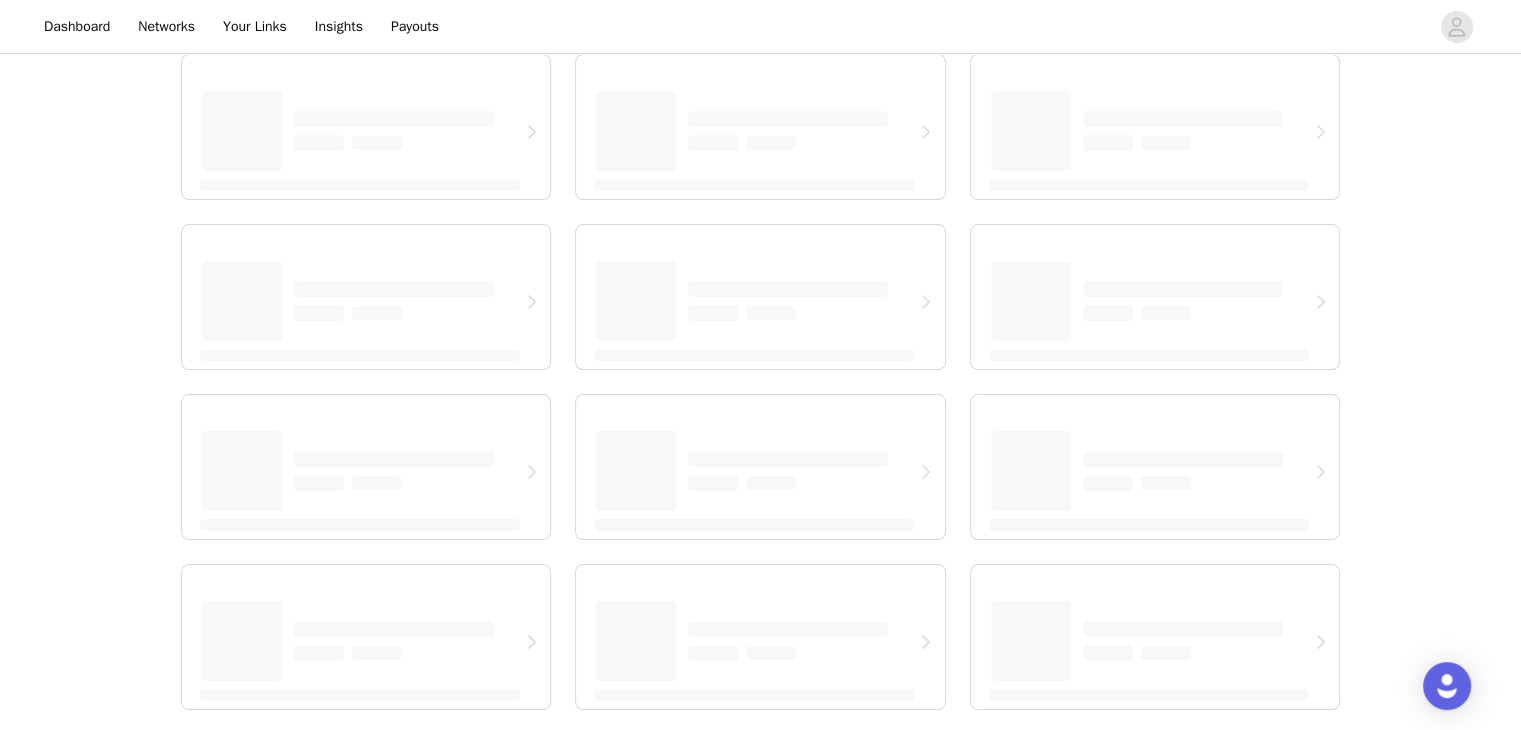 scroll, scrollTop: 0, scrollLeft: 0, axis: both 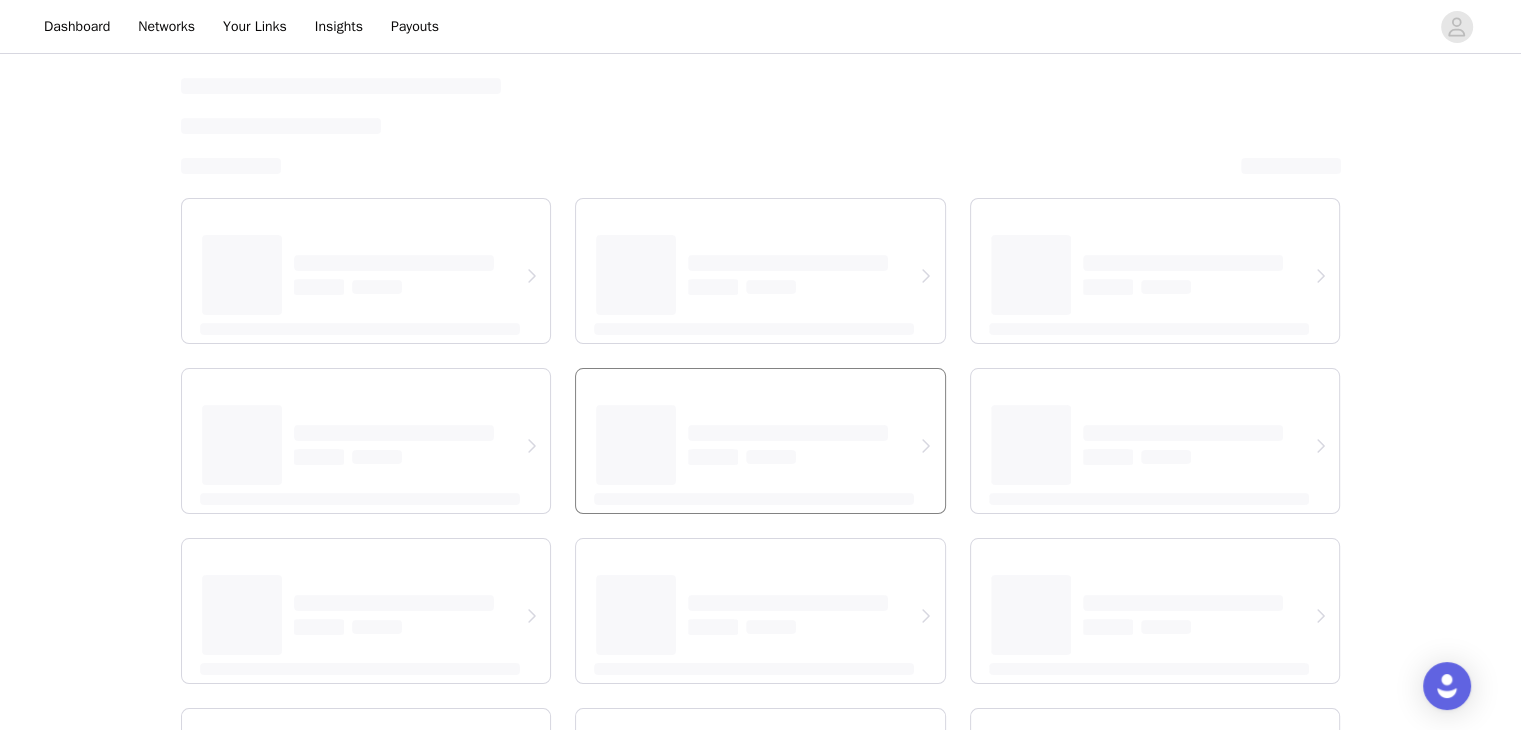 select on "12" 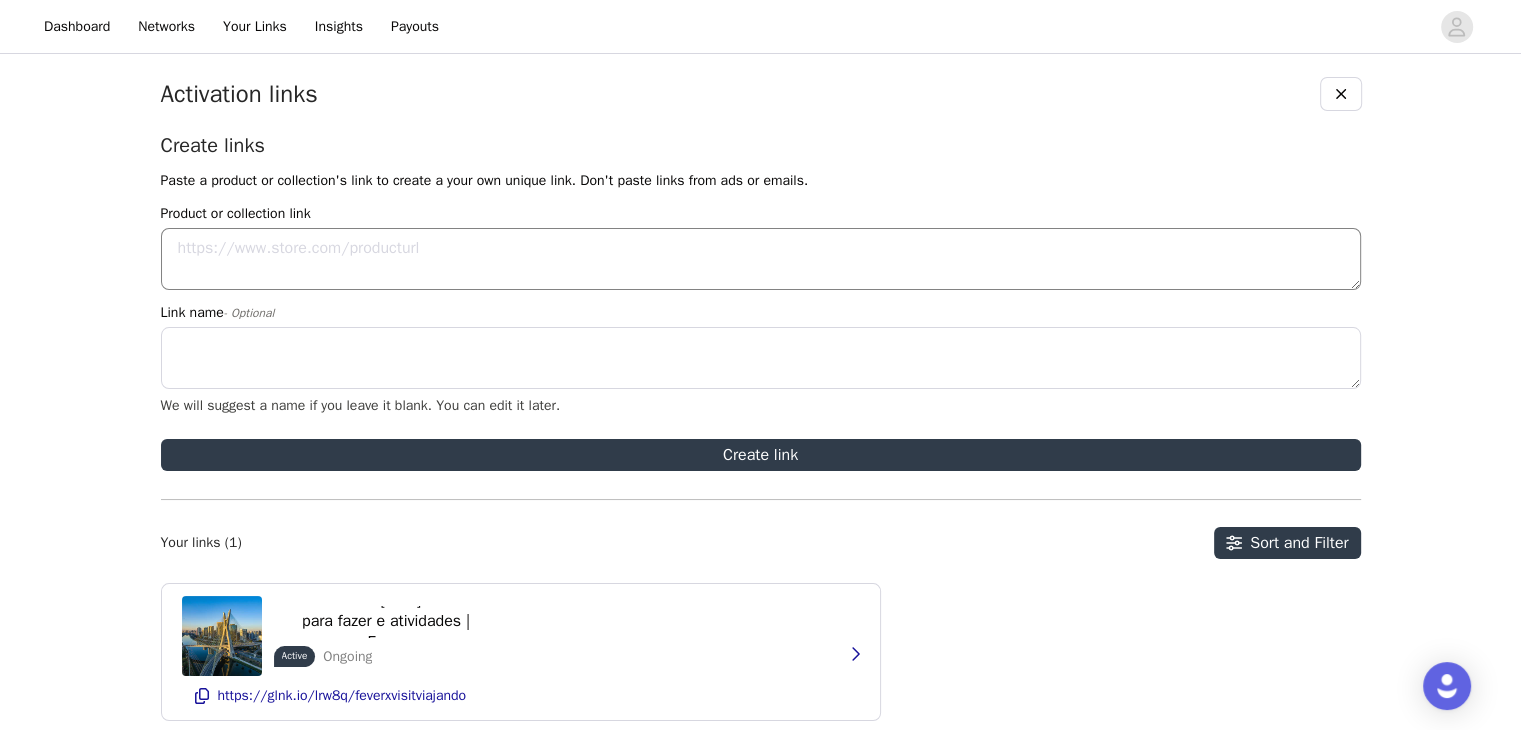 click on "Product or collection link" at bounding box center (761, 259) 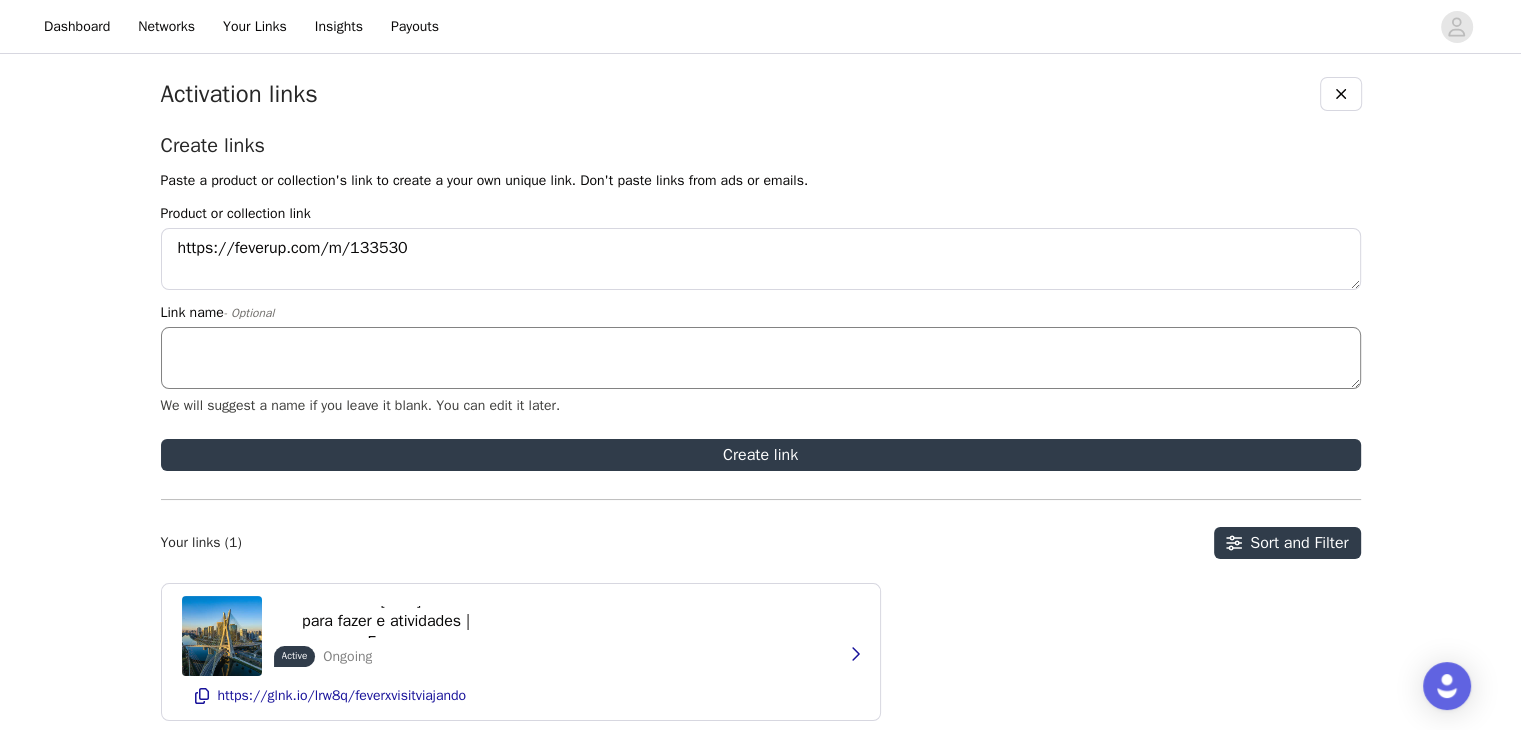 type on "https://feverup.com/m/133530" 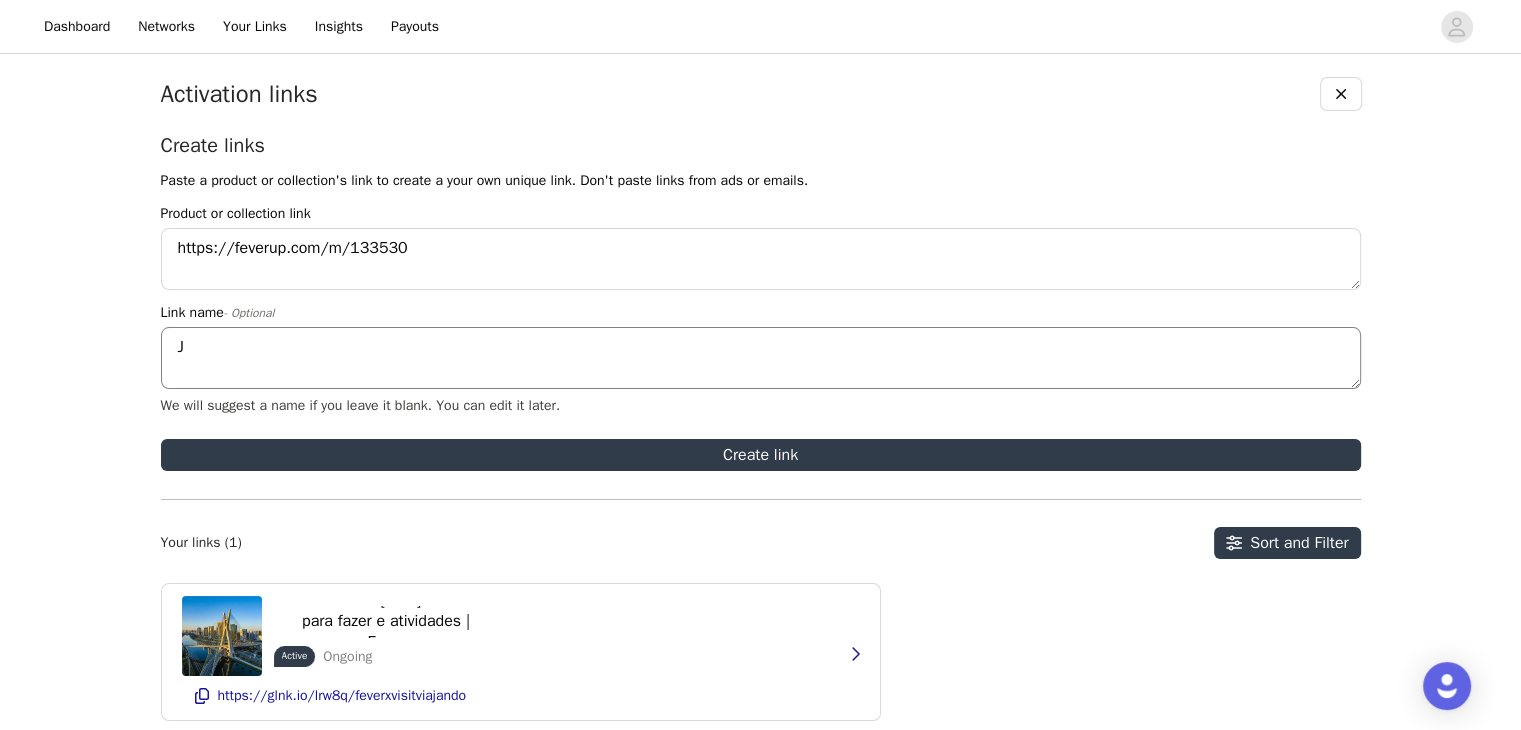 click on "J" at bounding box center [761, 358] 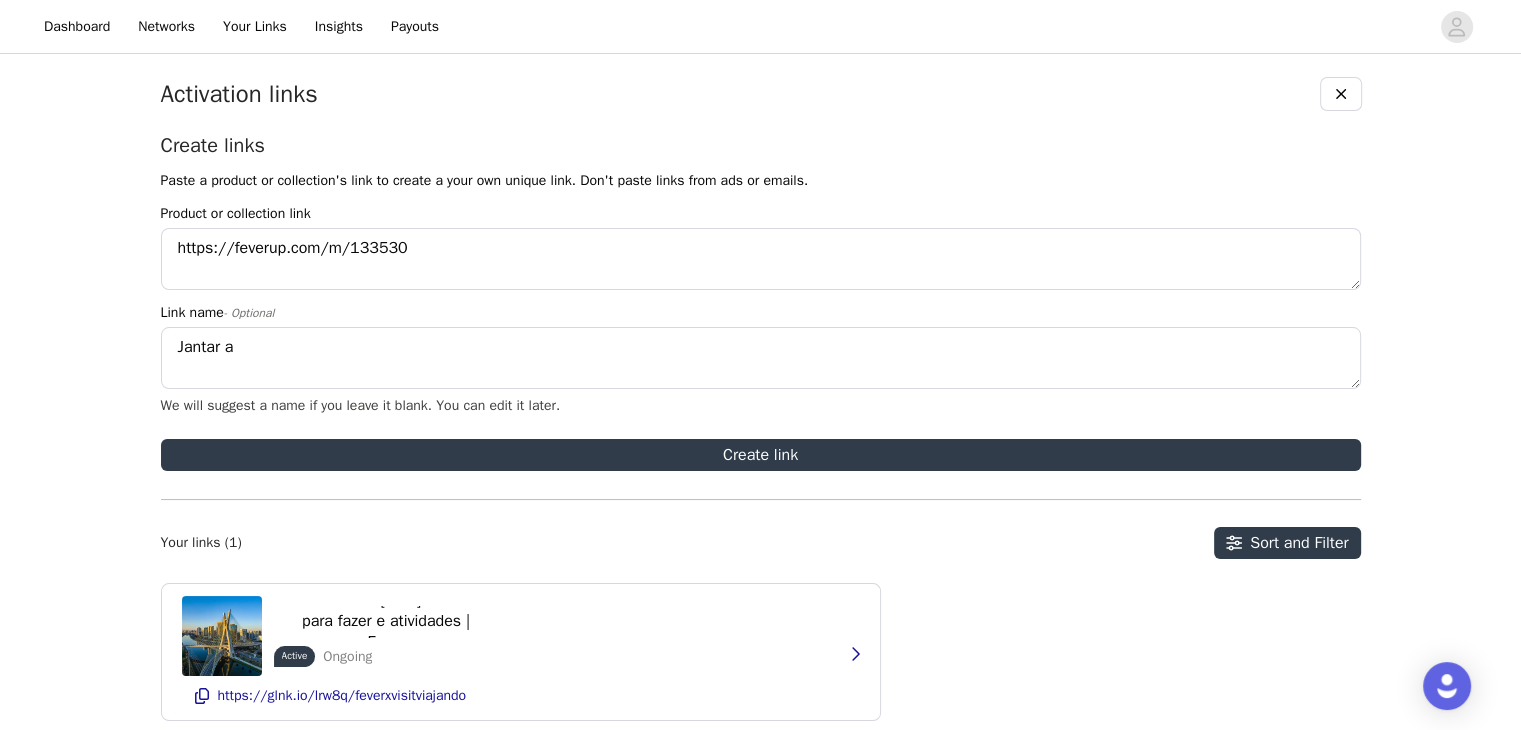 drag, startPoint x: 330, startPoint y: 345, endPoint x: 0, endPoint y: 325, distance: 330.6055 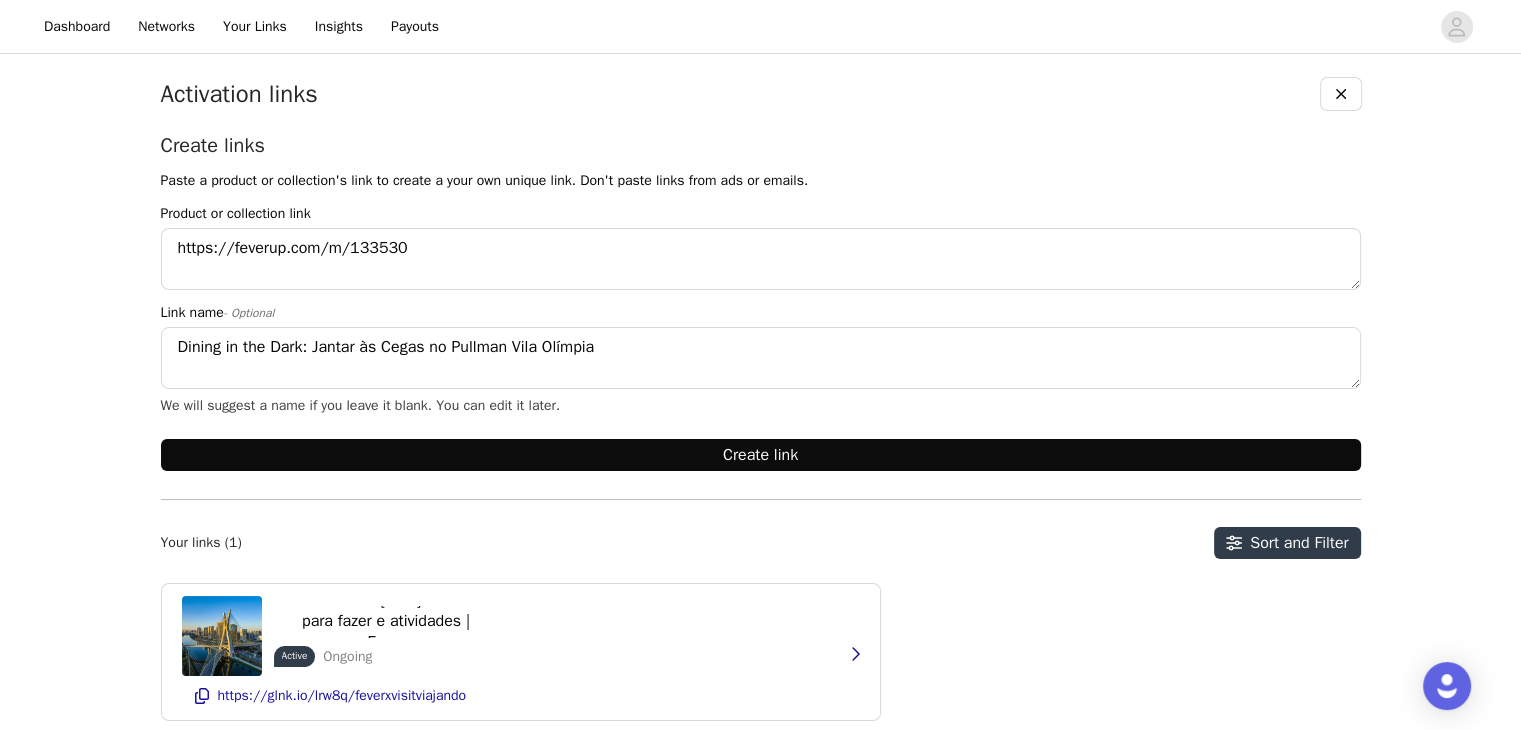 type on "Dining in the Dark: Jantar às Cegas no Pullman Vila Olímpia" 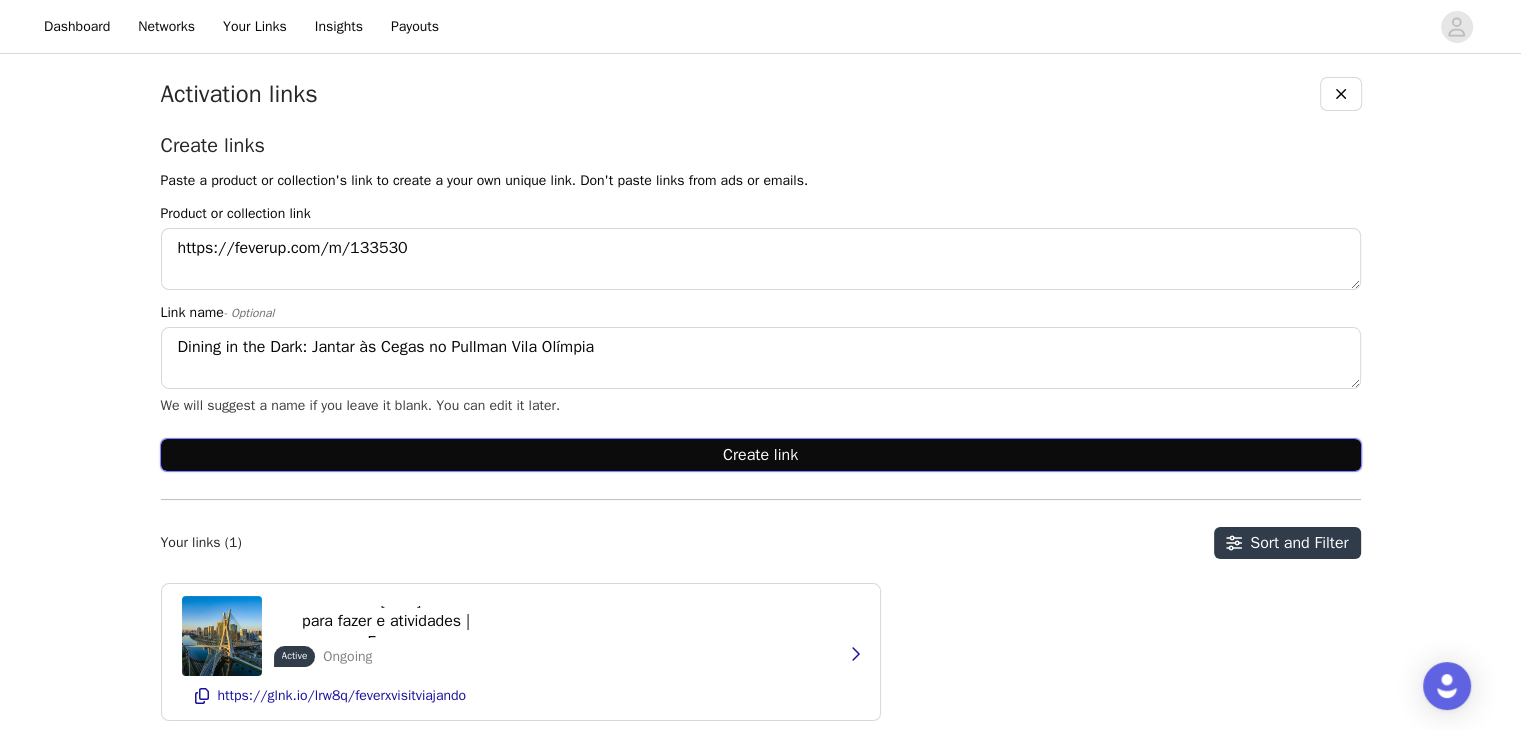click on "Create link" at bounding box center [761, 455] 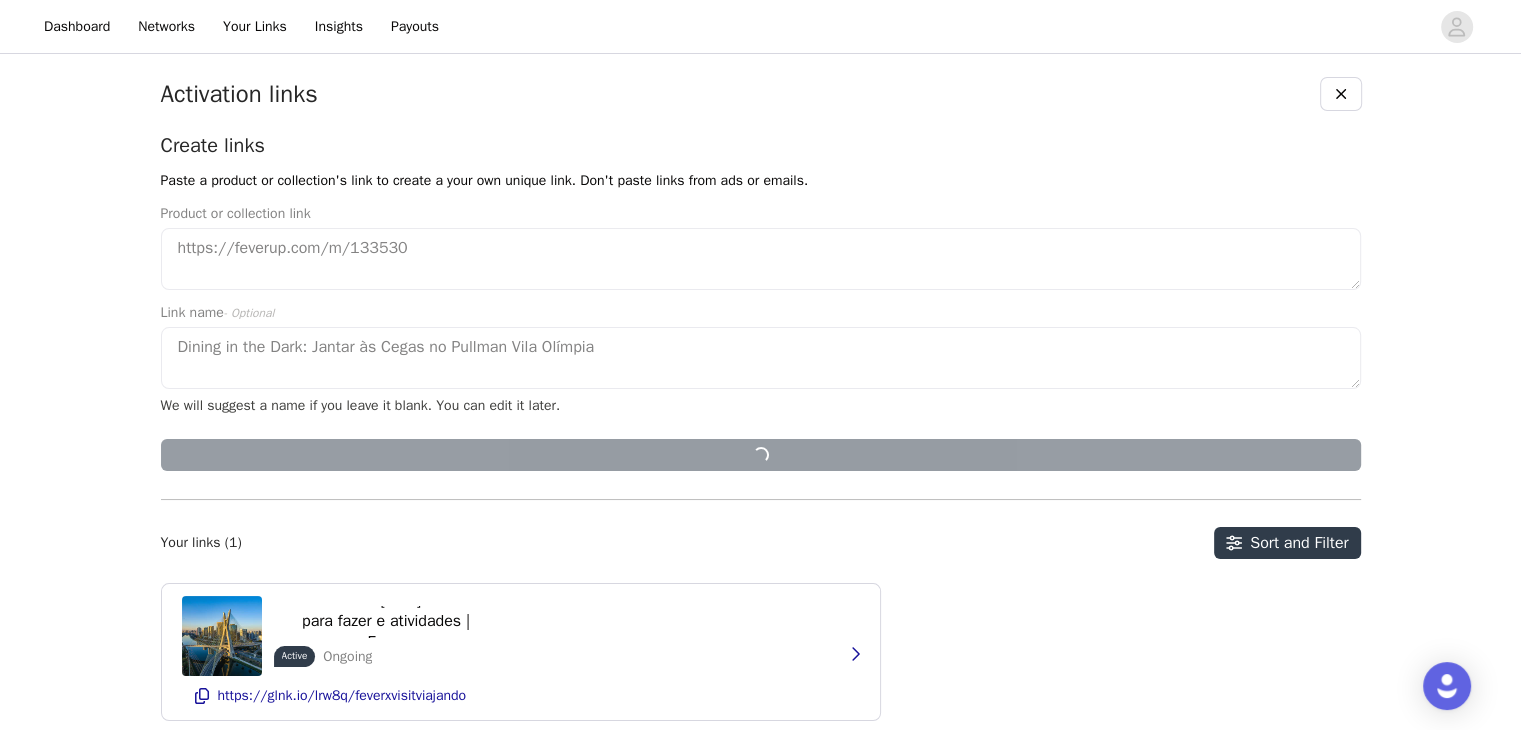 type 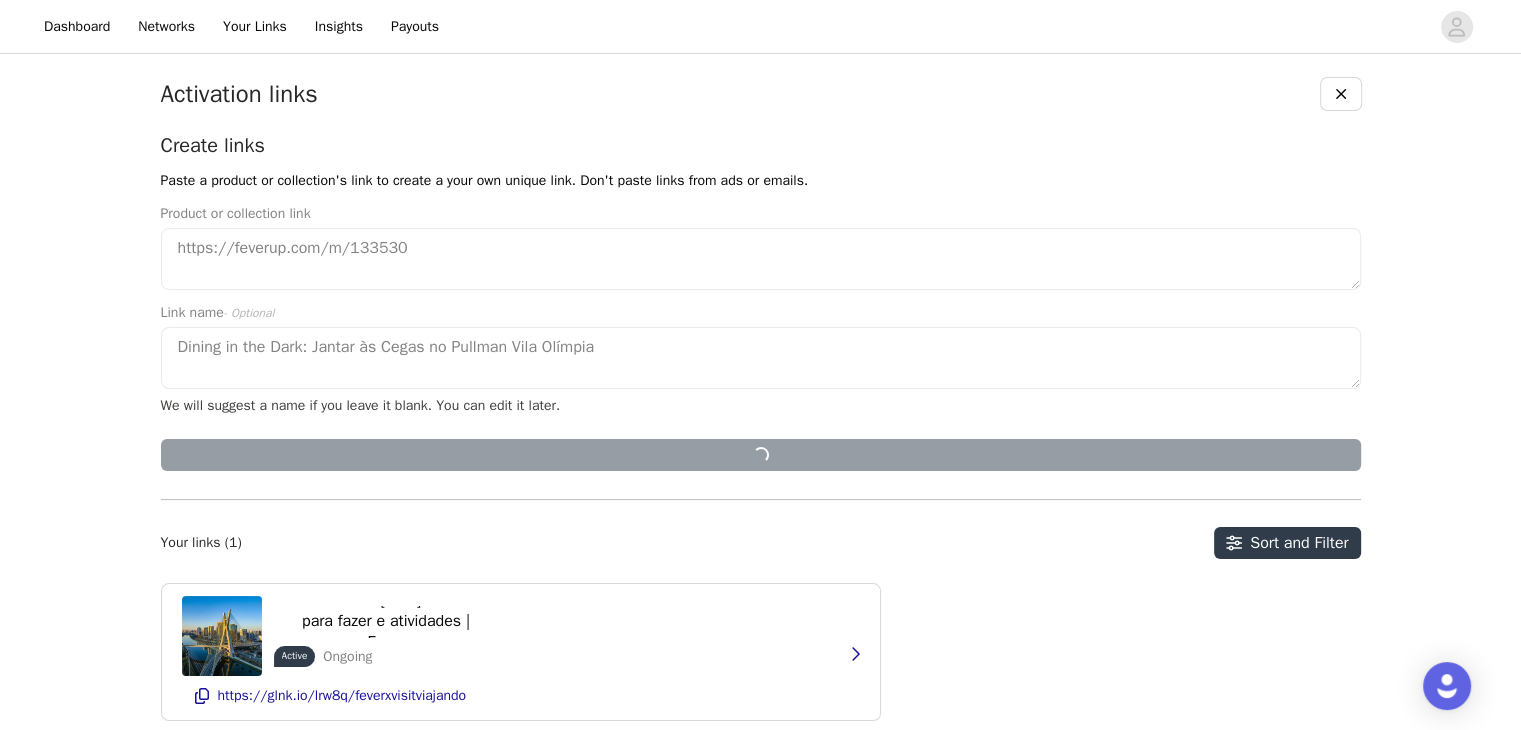 type 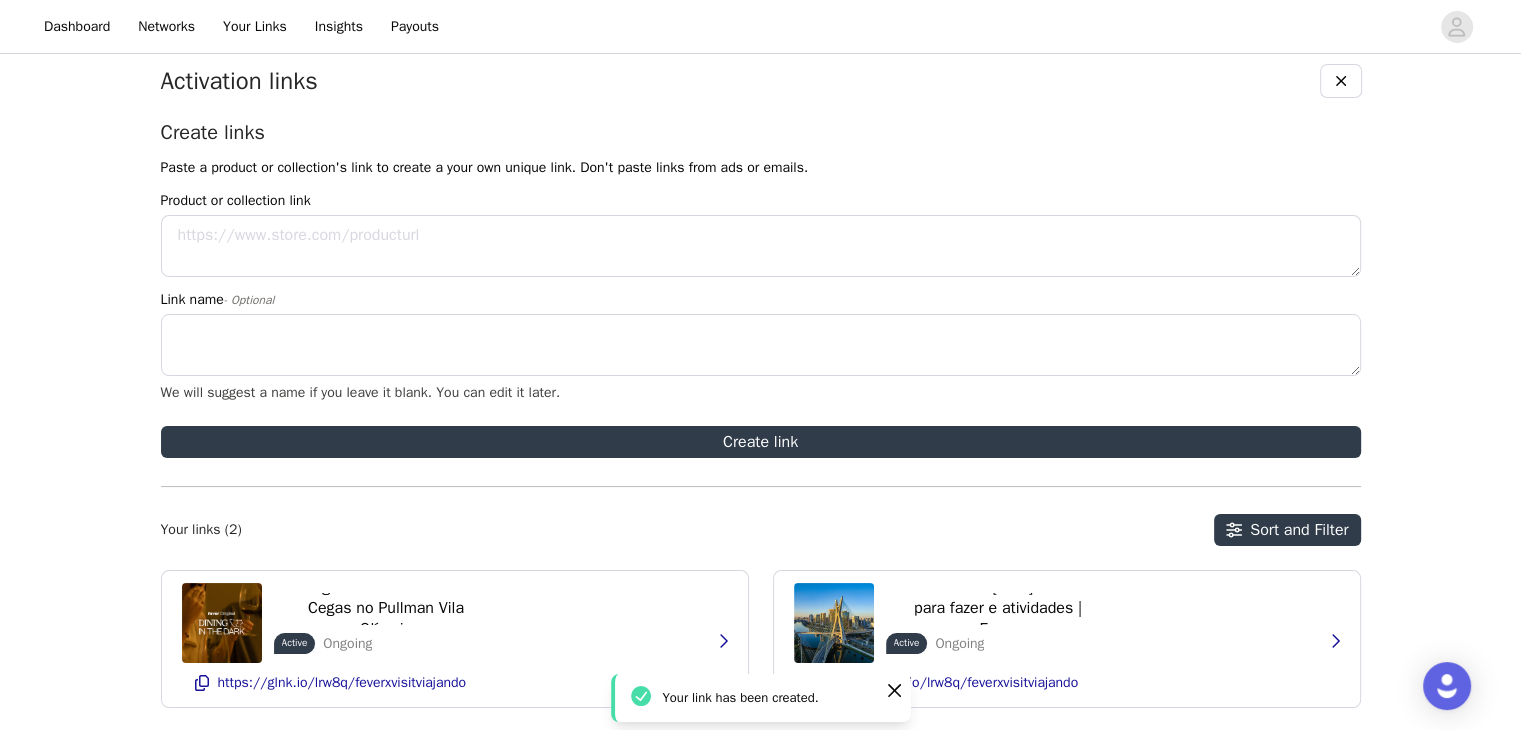 scroll, scrollTop: 100, scrollLeft: 0, axis: vertical 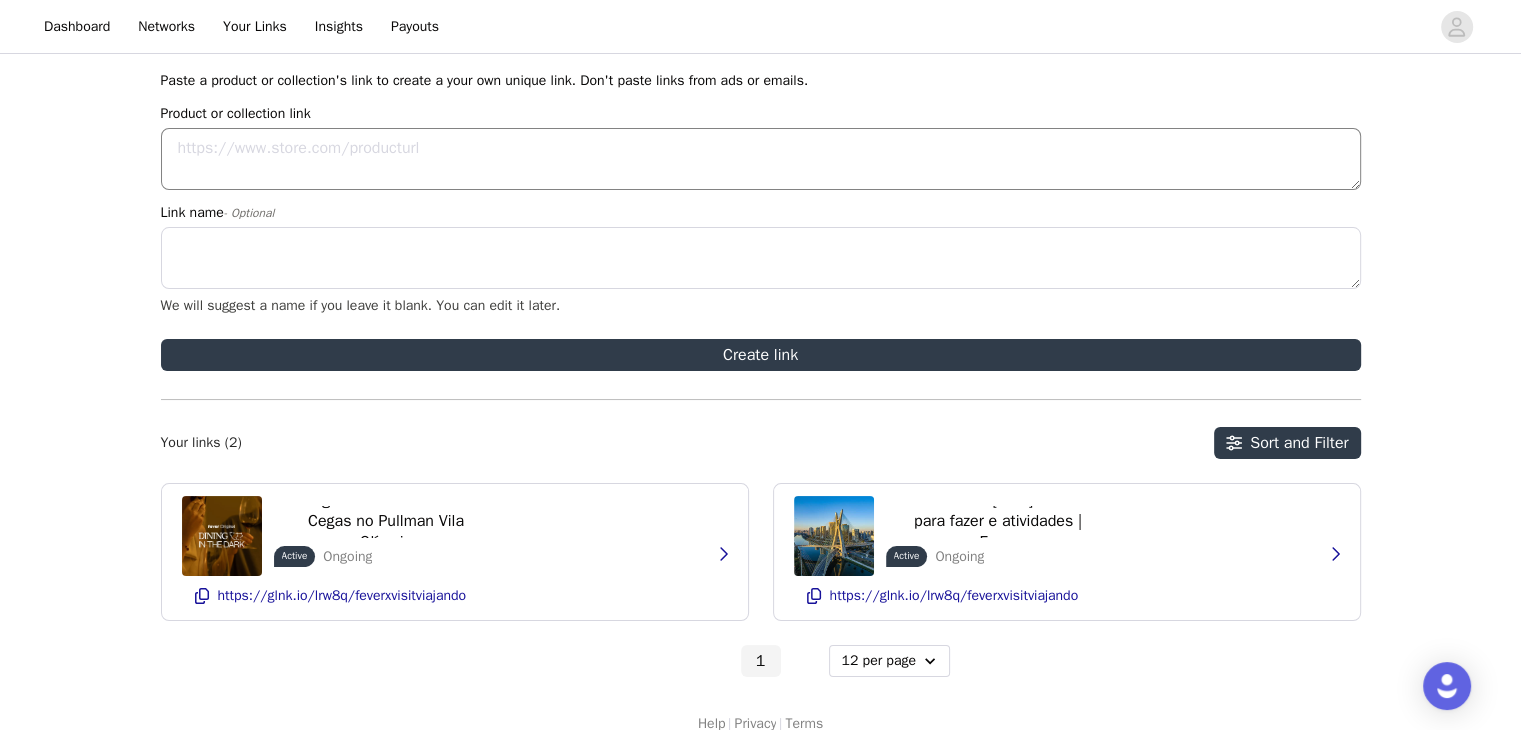 click on "Product or collection link" at bounding box center [761, 159] 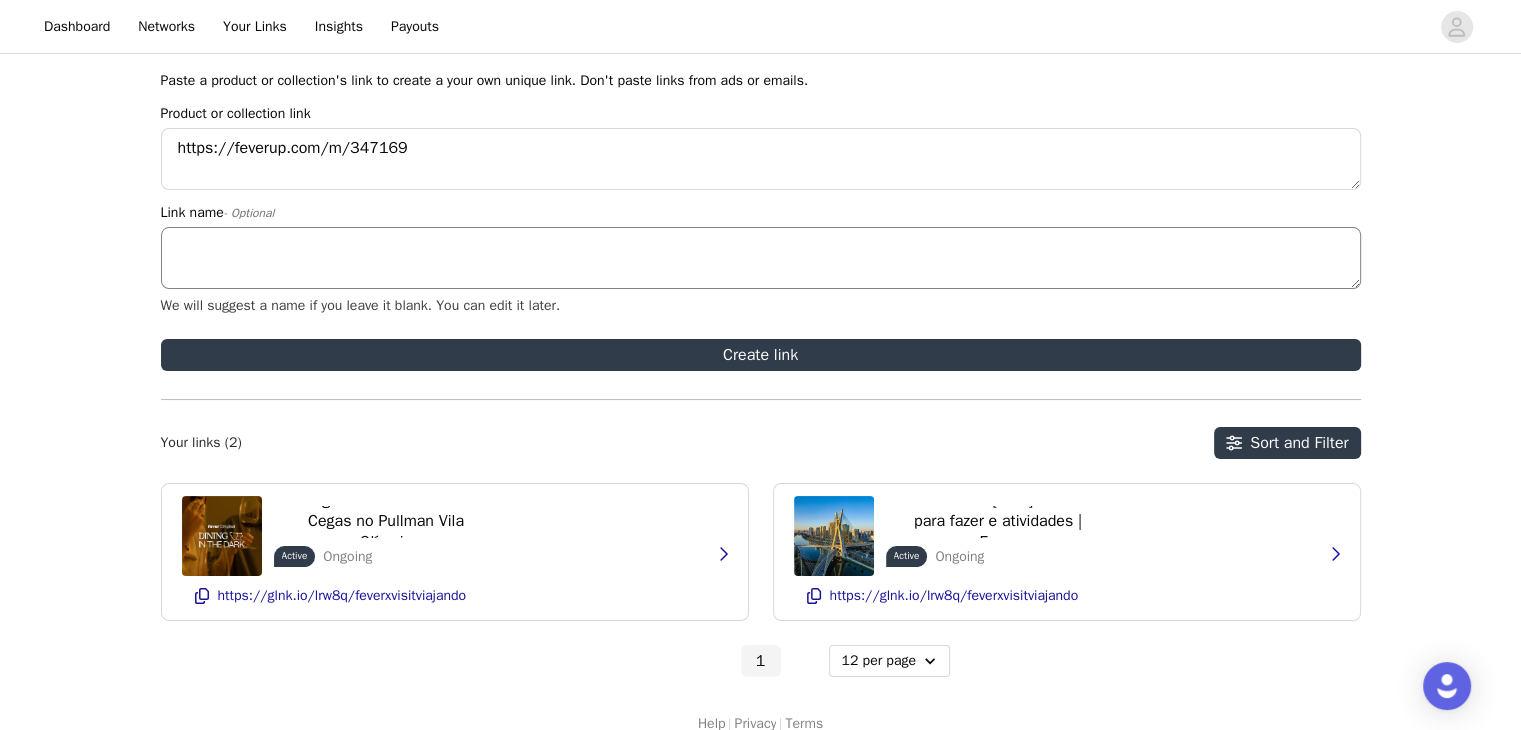 type on "https://feverup.com/m/347169" 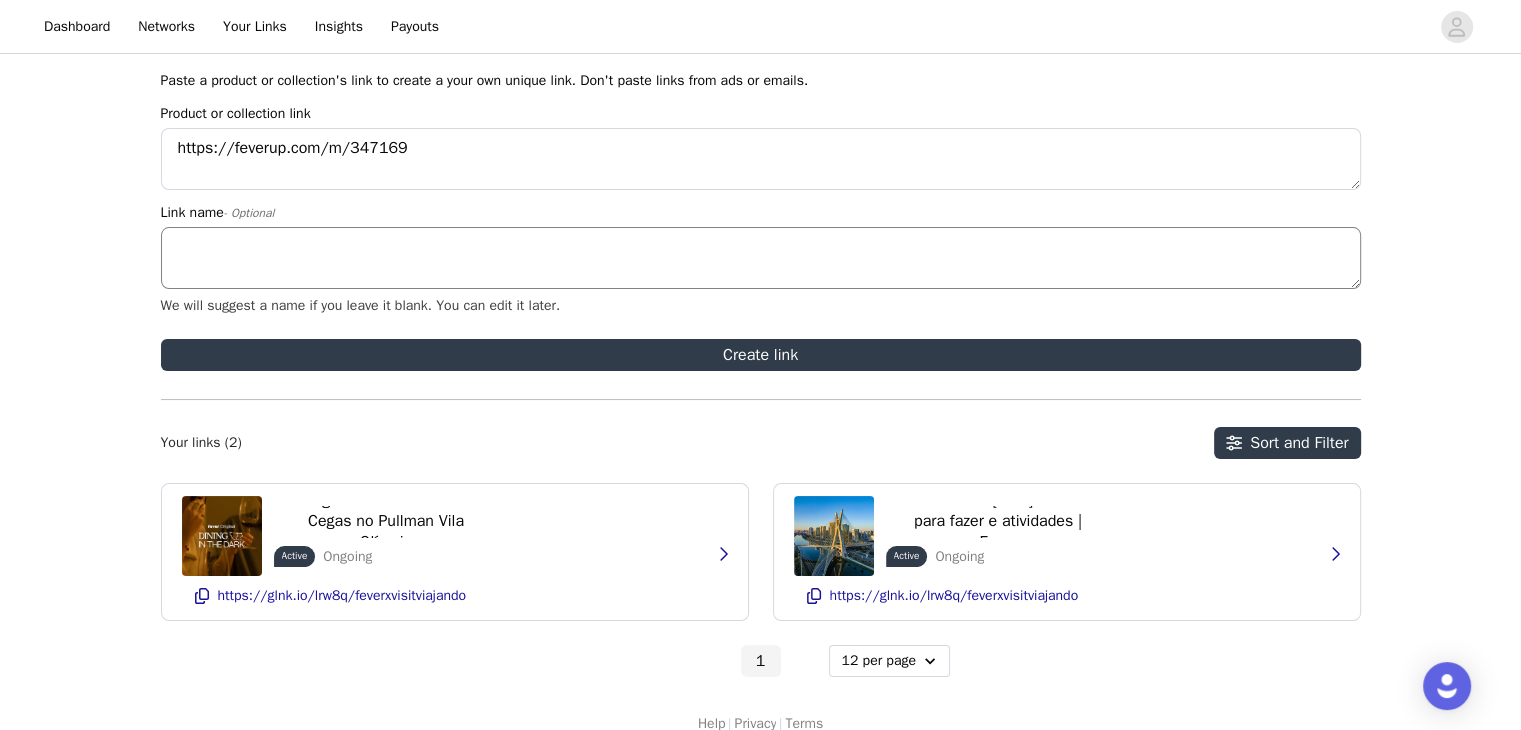 paste on "Genesis: Um Espetáculo Imersivo de Luzes na Paróquia São Luís Gonzaga" 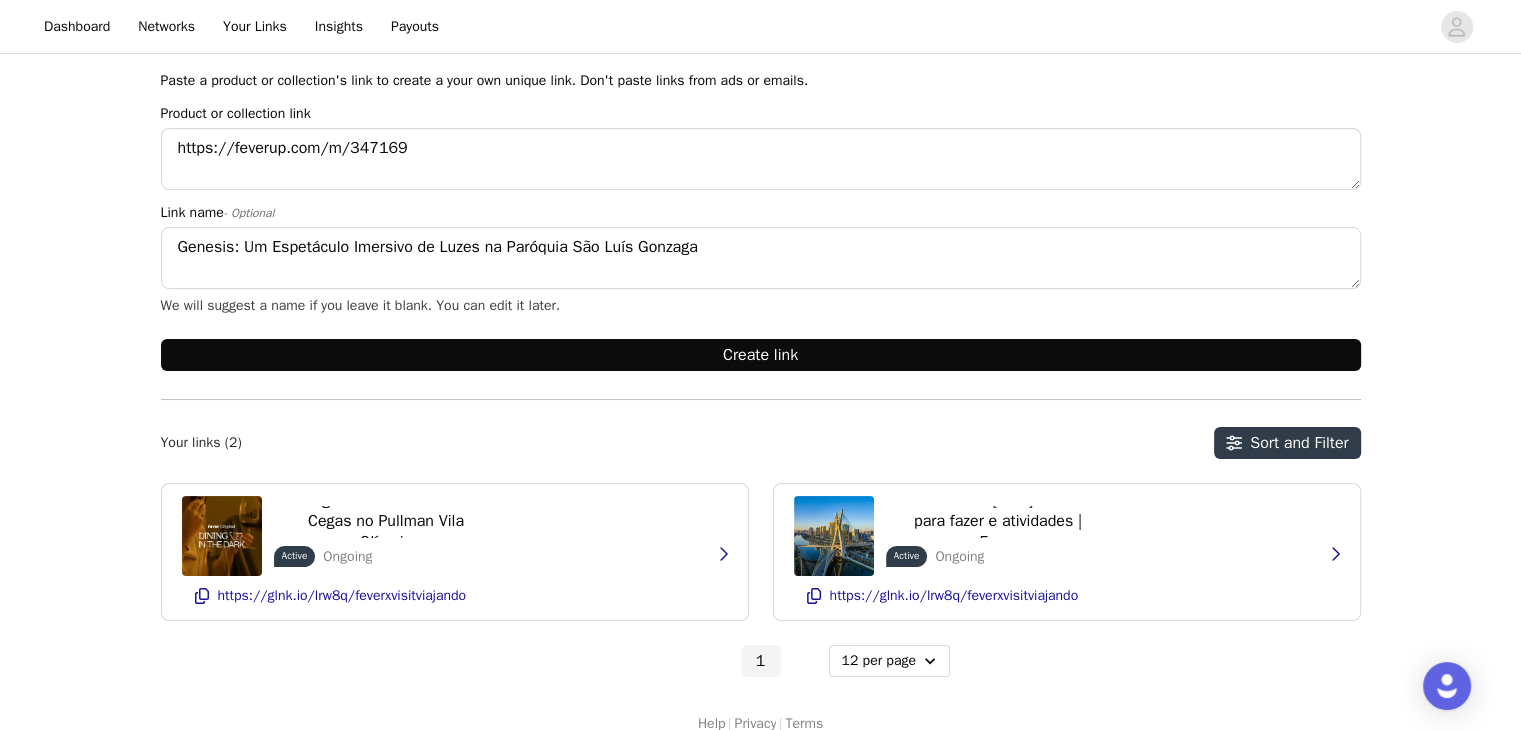 type on "Genesis: Um Espetáculo Imersivo de Luzes na Paróquia São Luís Gonzaga" 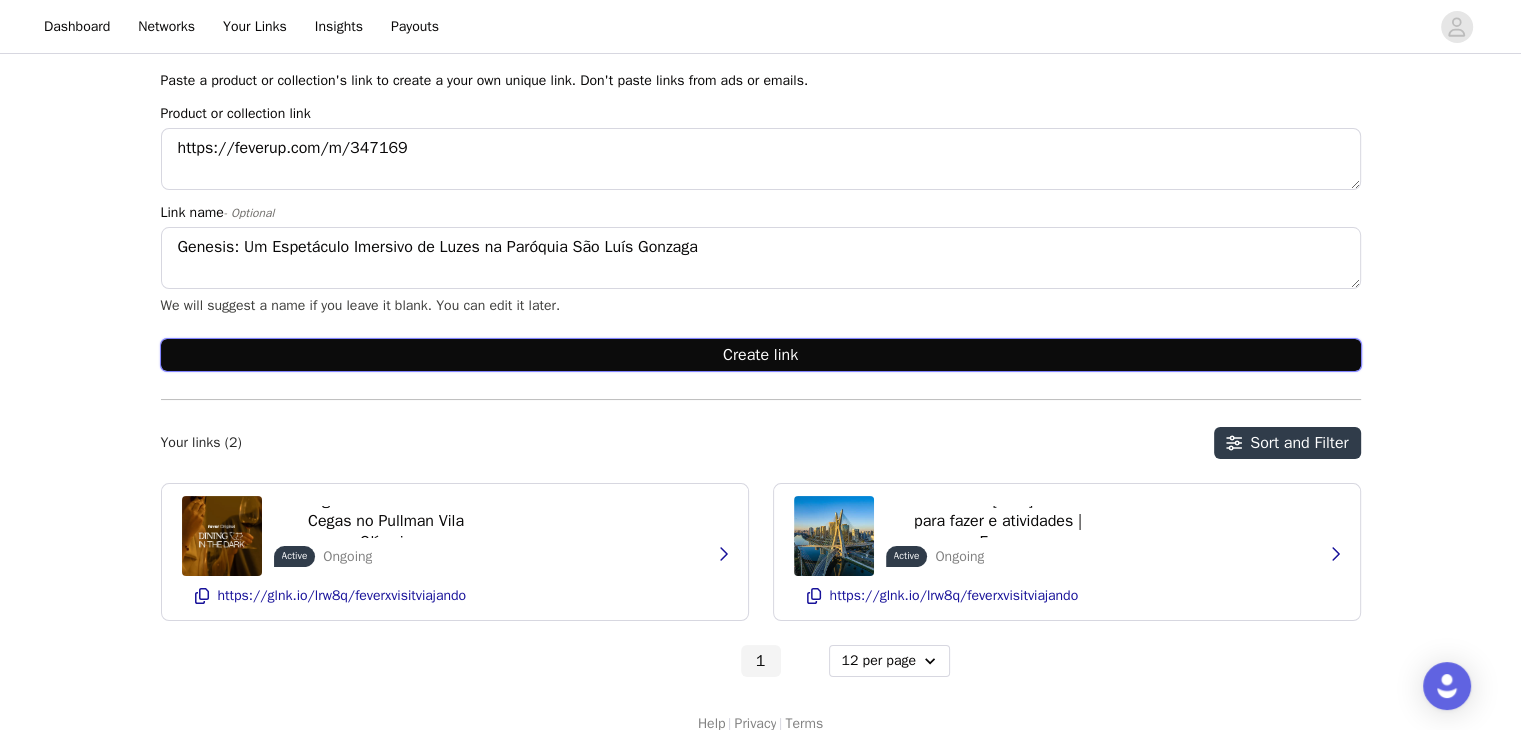 click on "Create link" at bounding box center [761, 355] 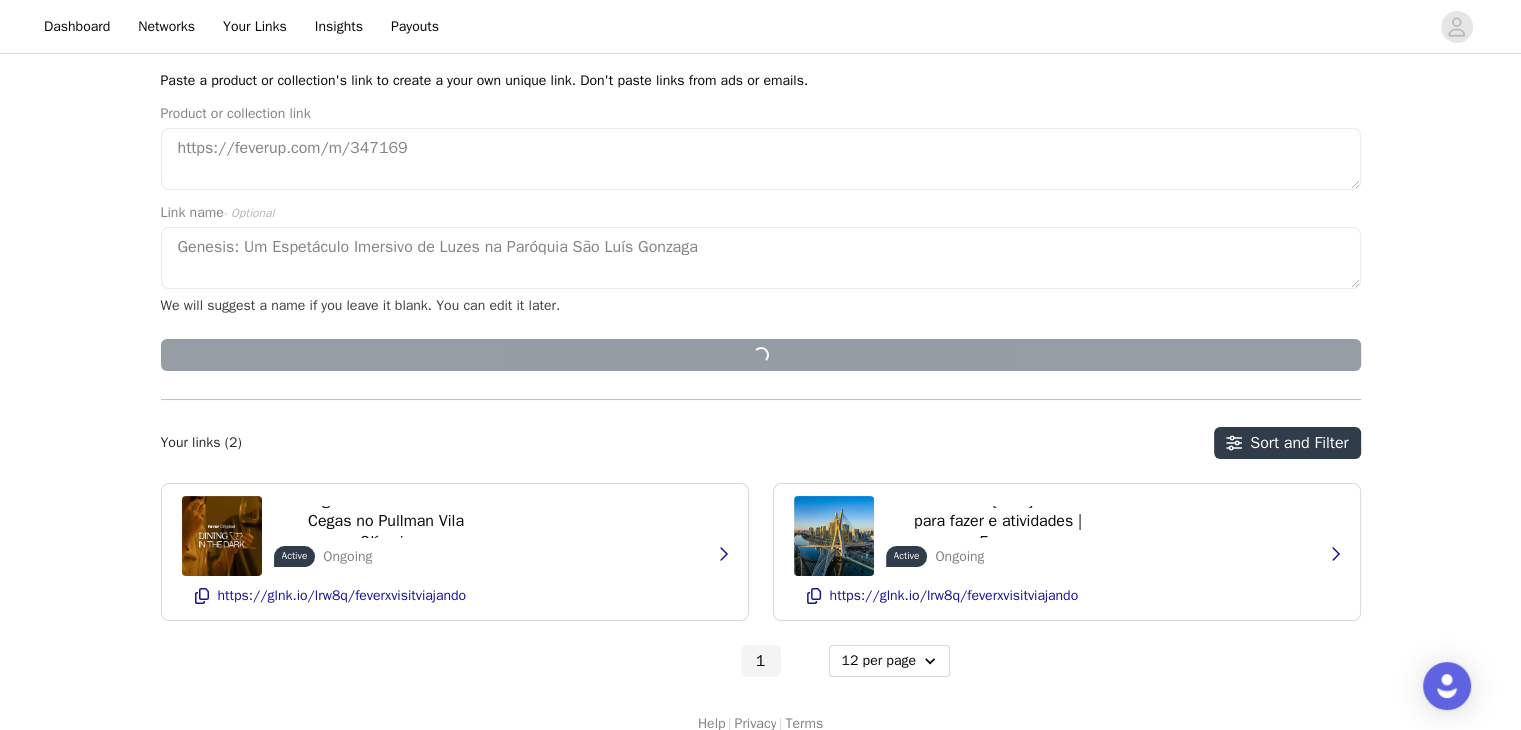 type 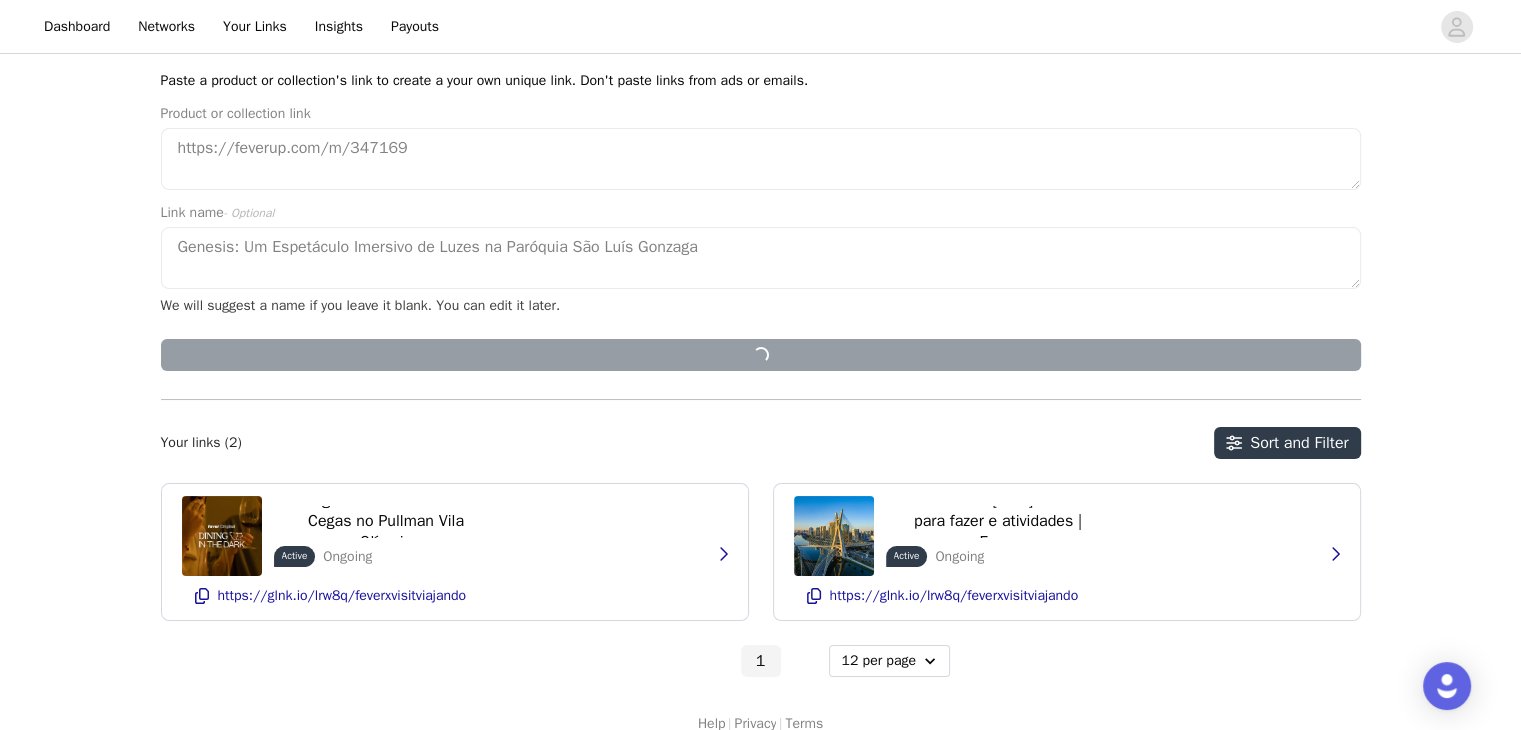 type 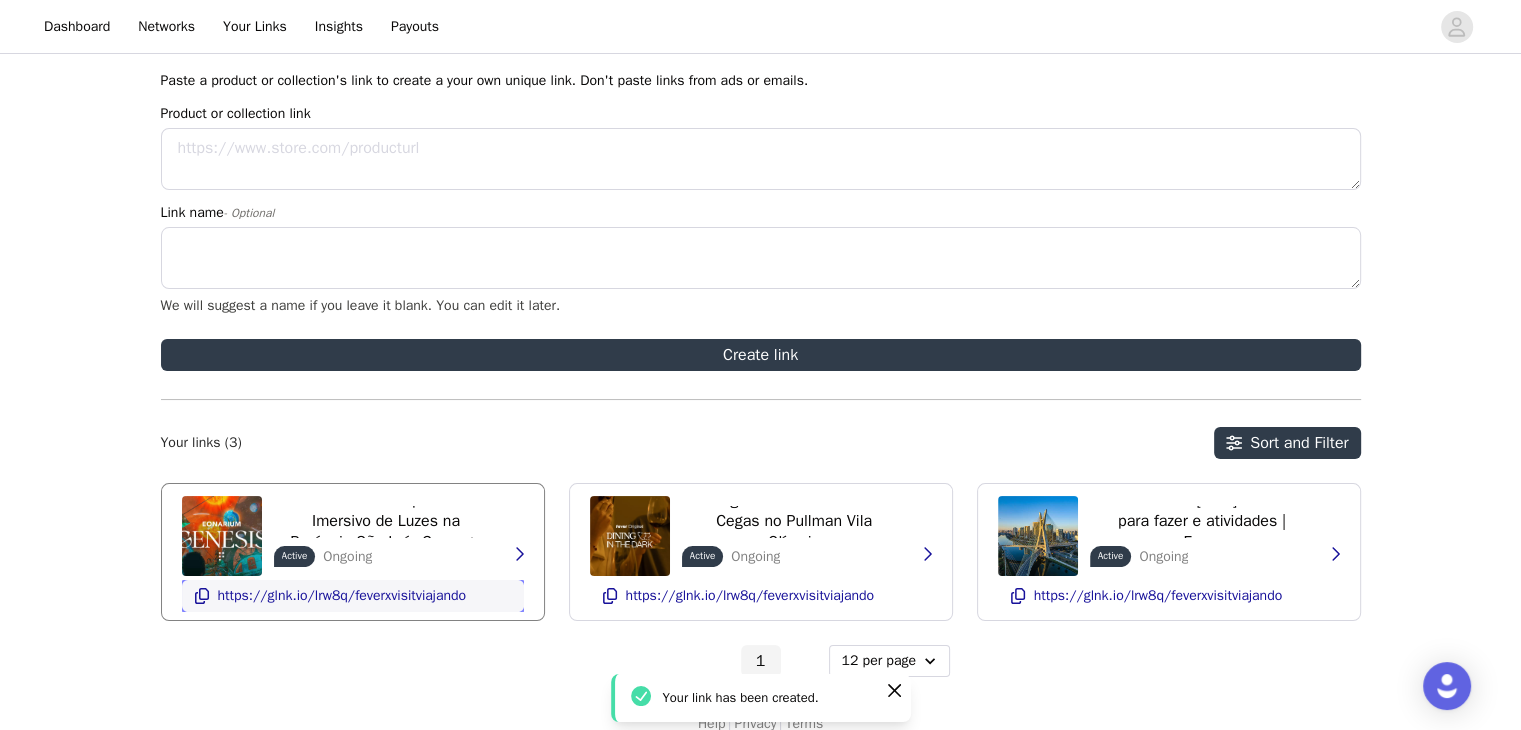 click 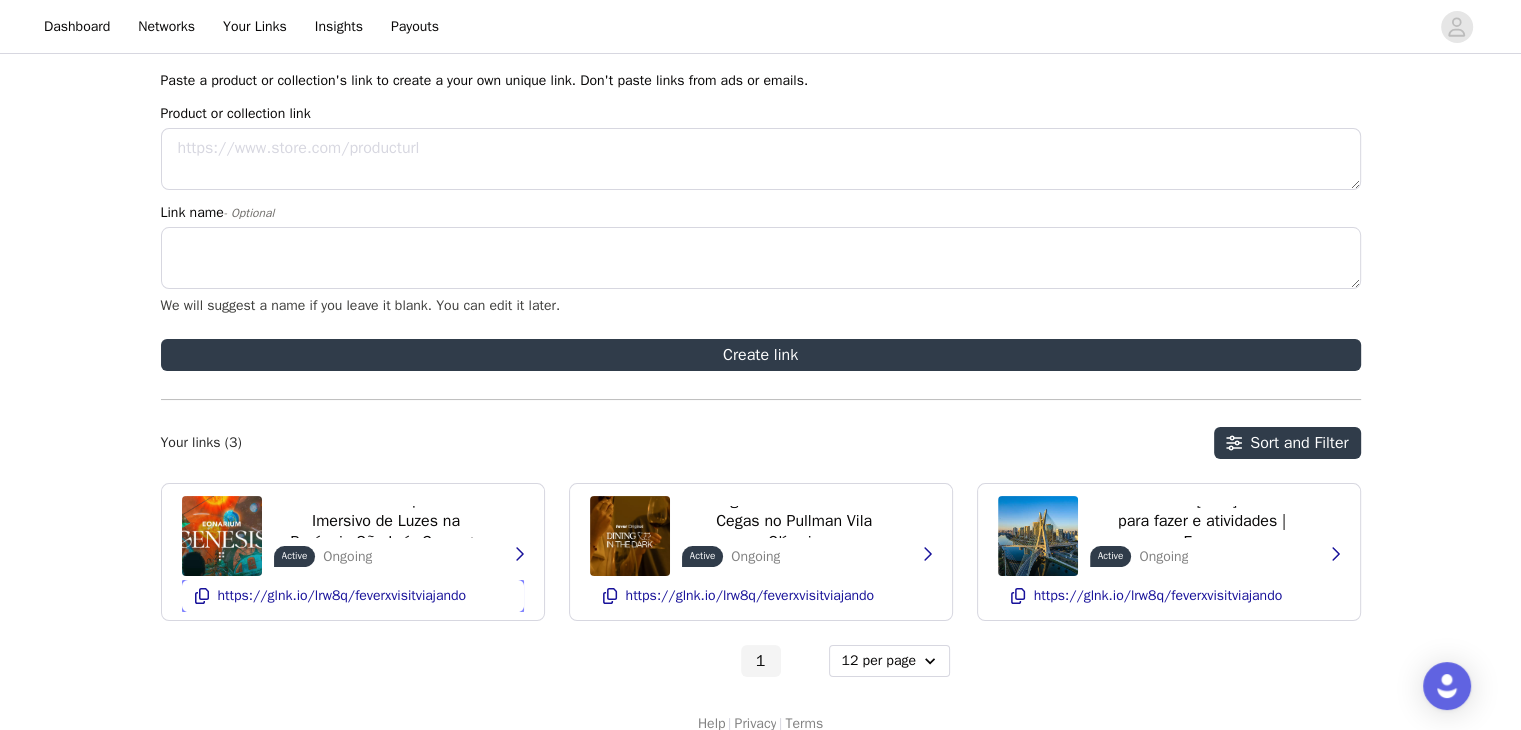type 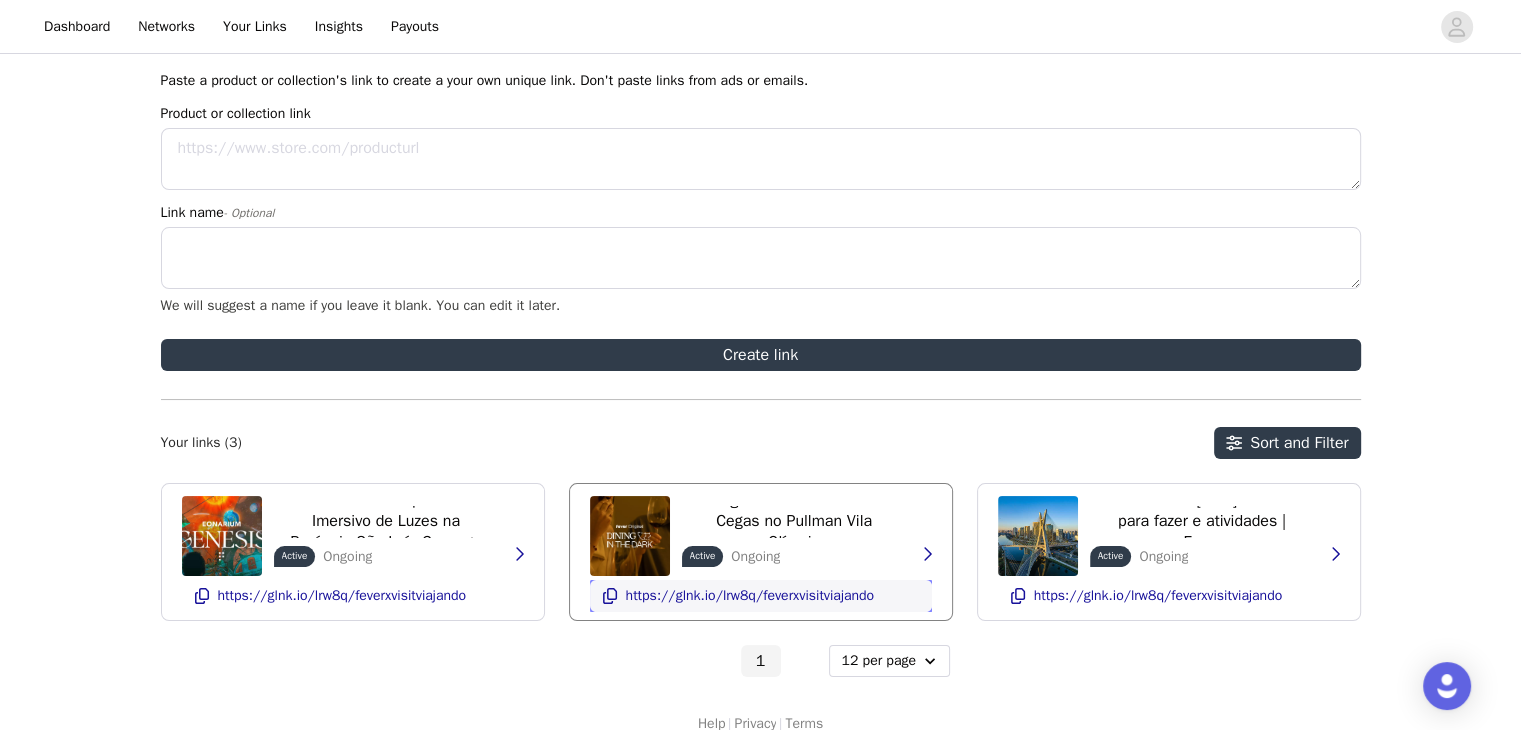 click 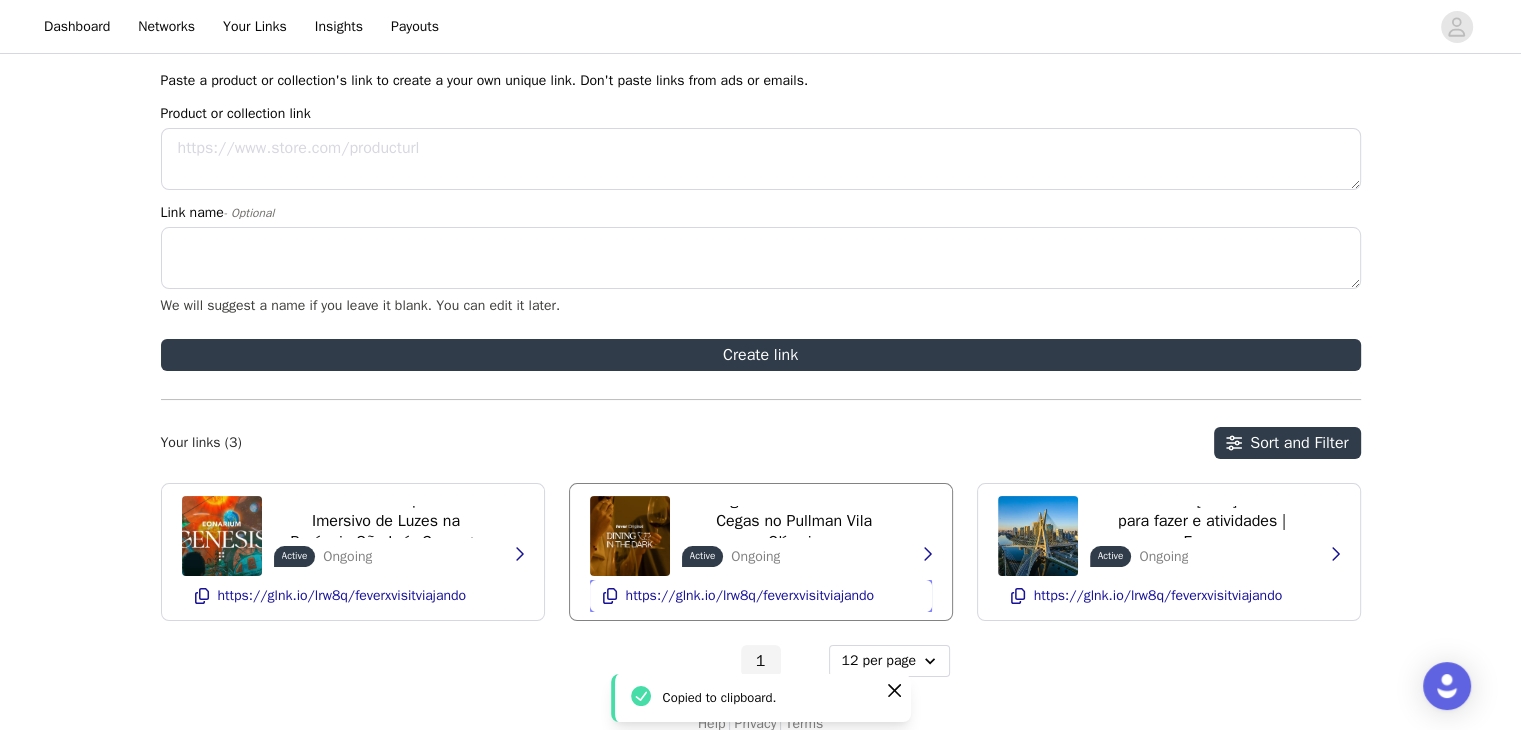 type 